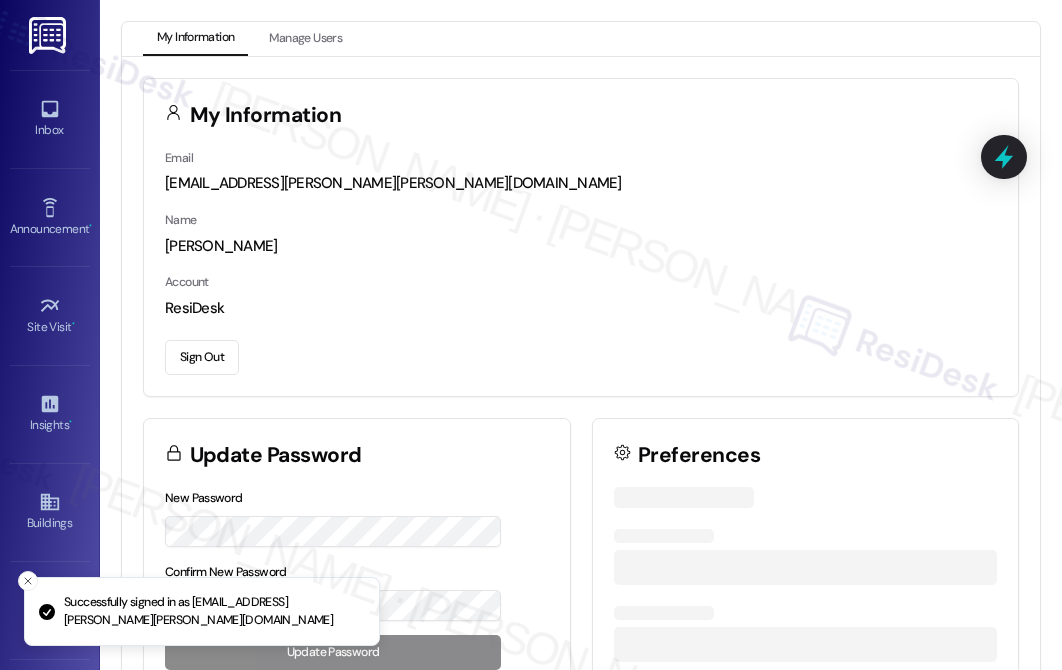 scroll, scrollTop: 0, scrollLeft: 0, axis: both 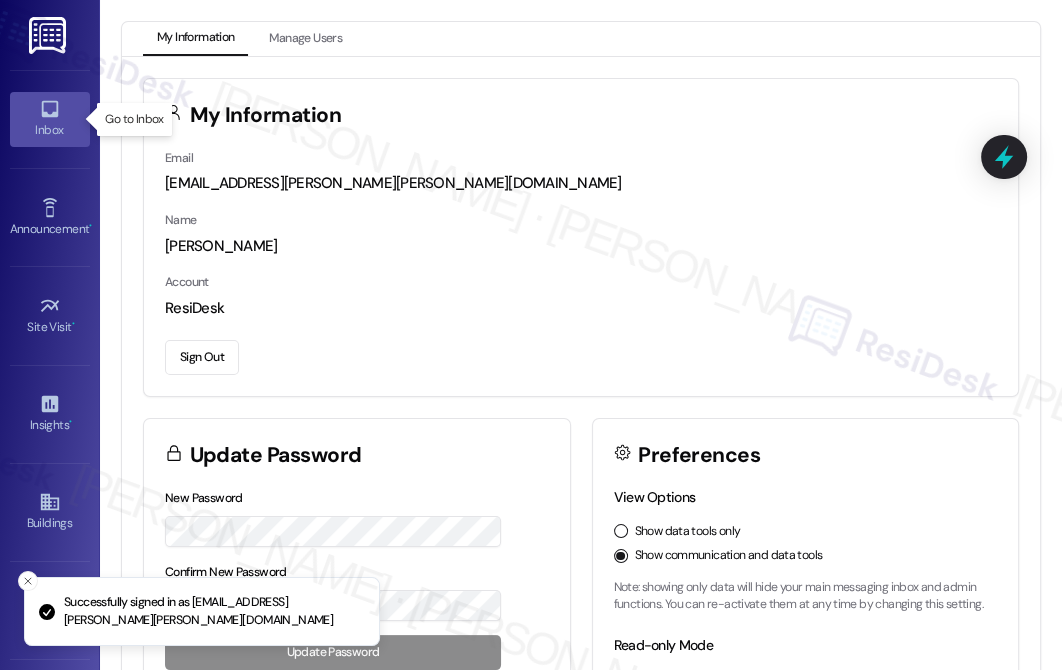 click on "Inbox" at bounding box center [50, 130] 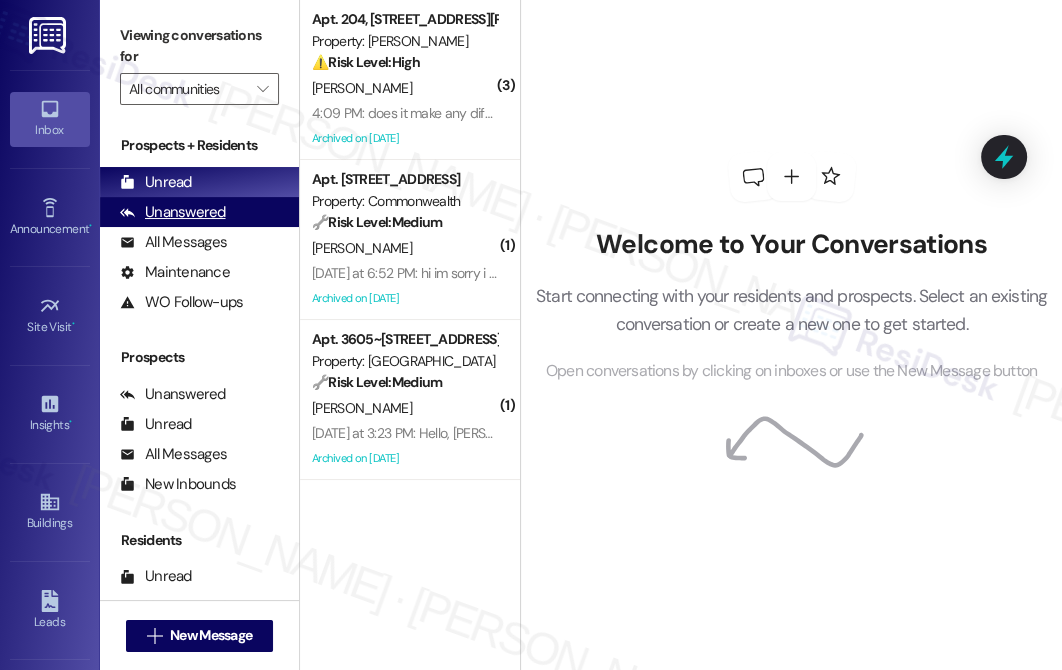 click on "Unanswered (0)" at bounding box center (199, 212) 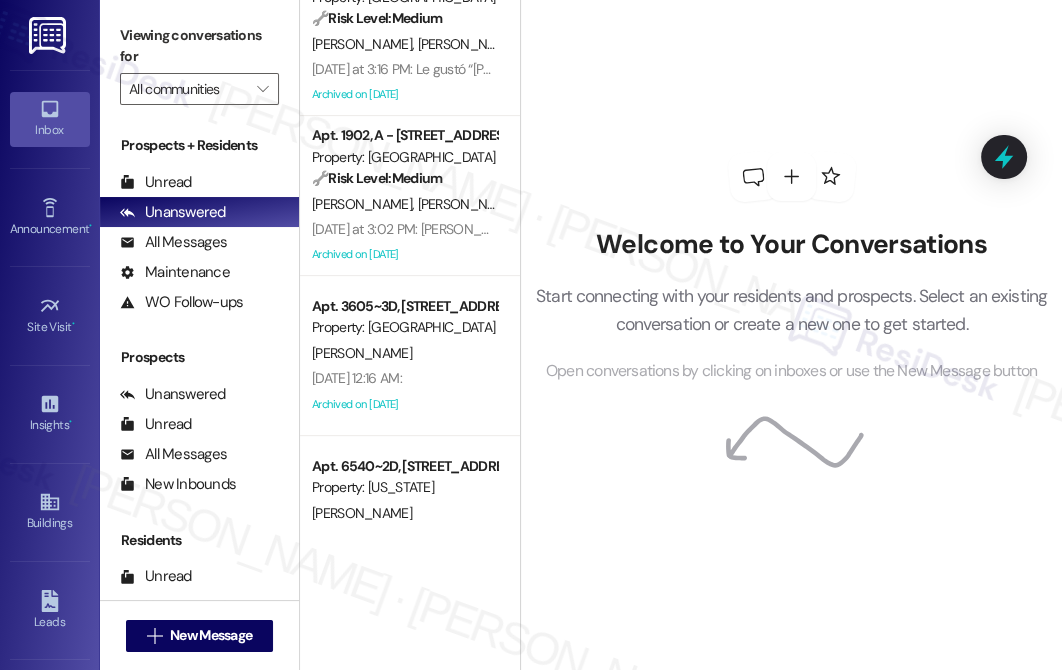 scroll, scrollTop: 909, scrollLeft: 0, axis: vertical 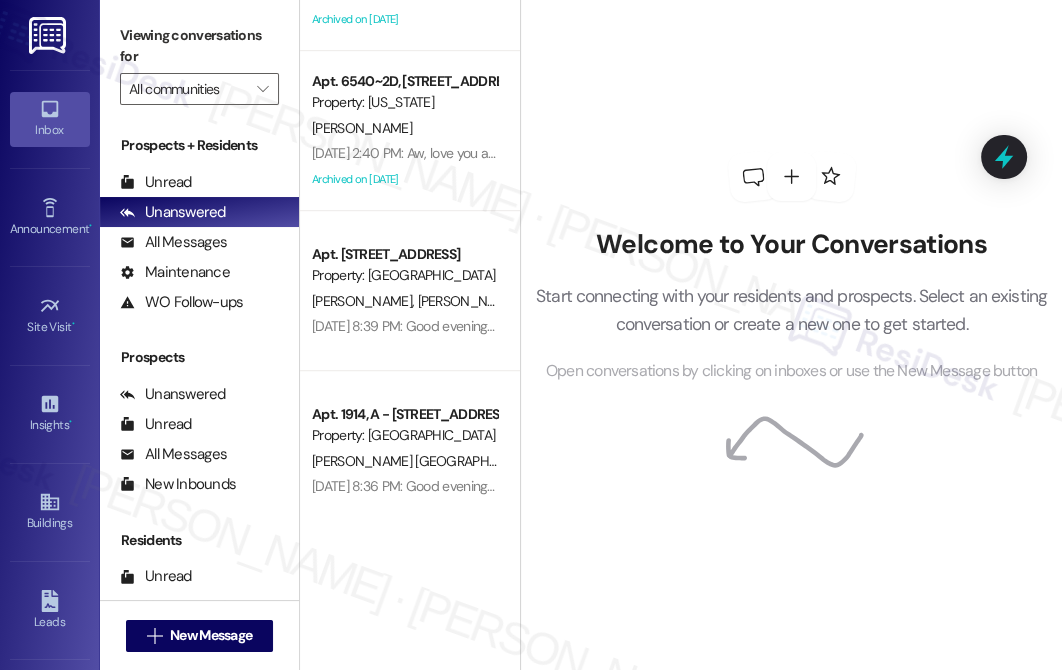 drag, startPoint x: 464, startPoint y: 216, endPoint x: 656, endPoint y: 120, distance: 214.66252 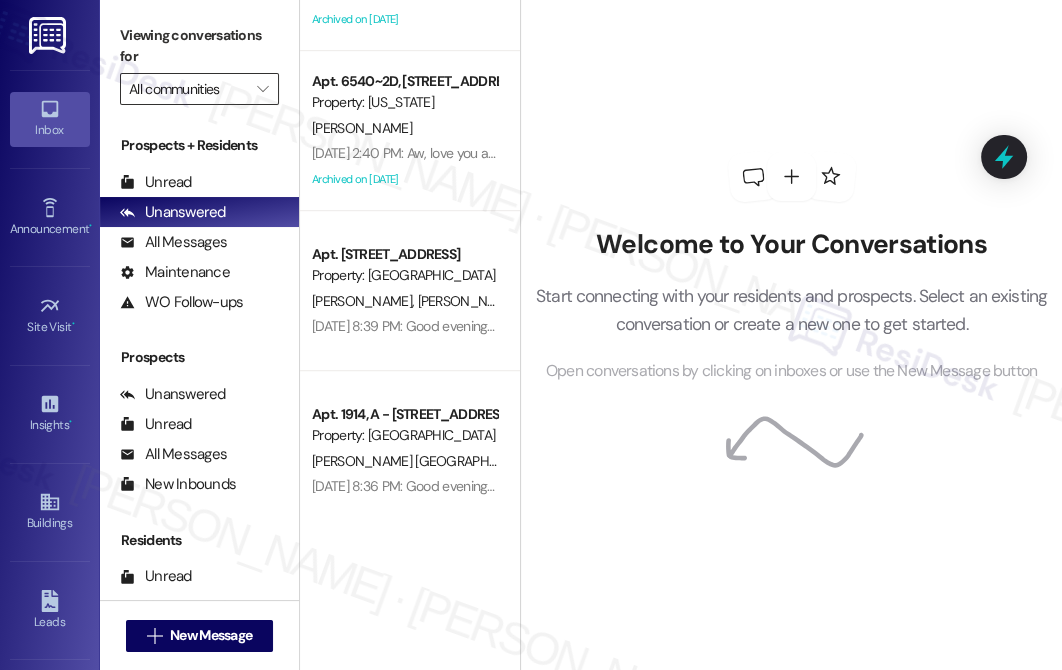 click on "All communities" at bounding box center (188, 89) 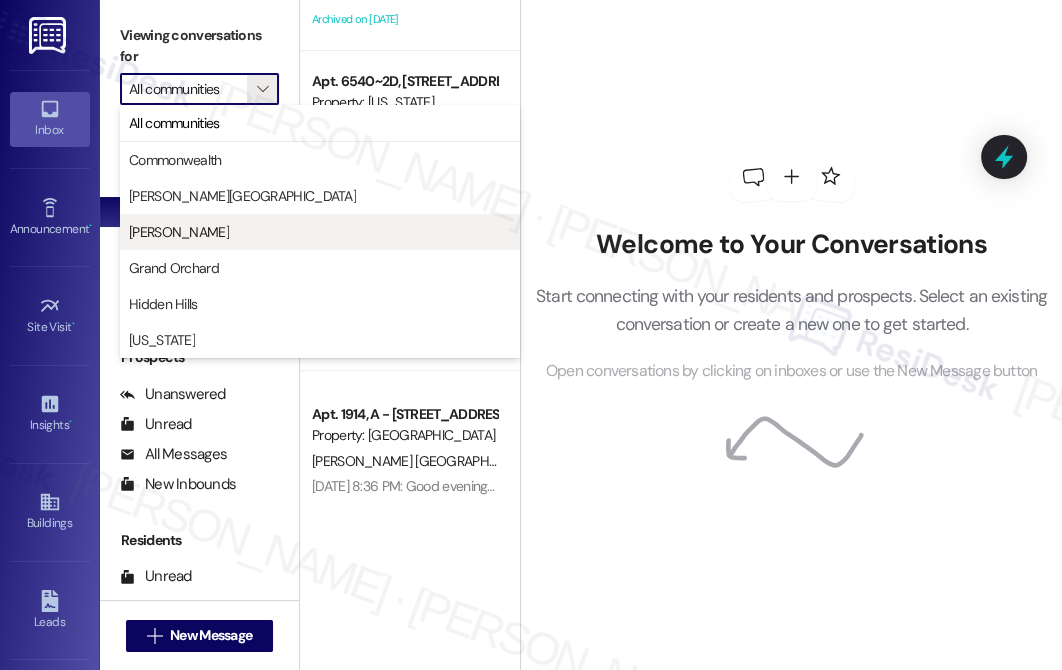 click on "[PERSON_NAME]" at bounding box center (320, 232) 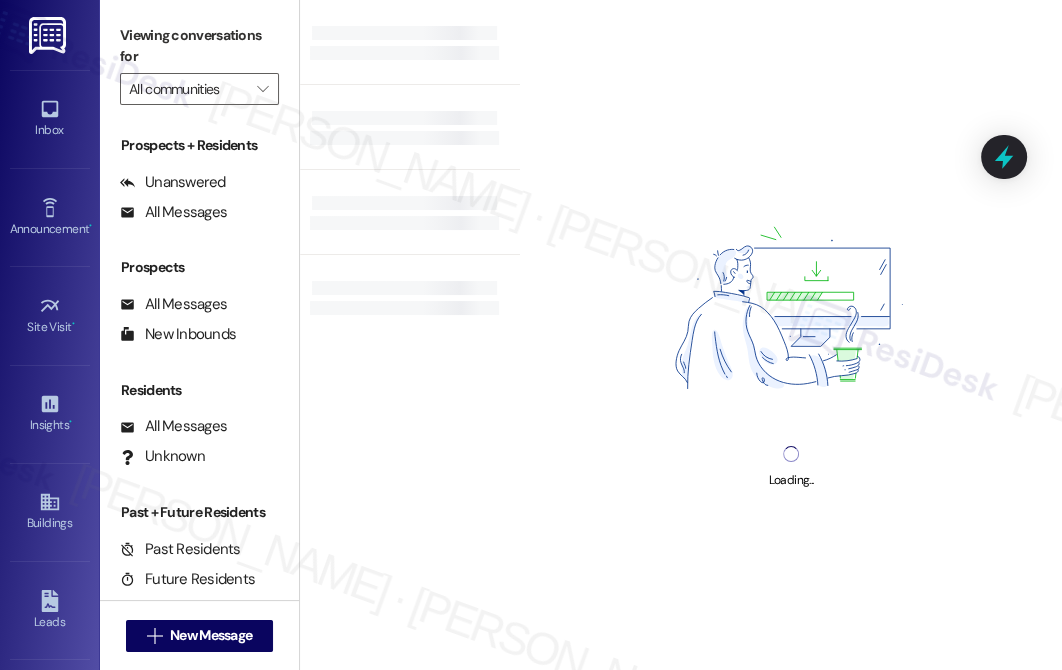 type on "[PERSON_NAME]" 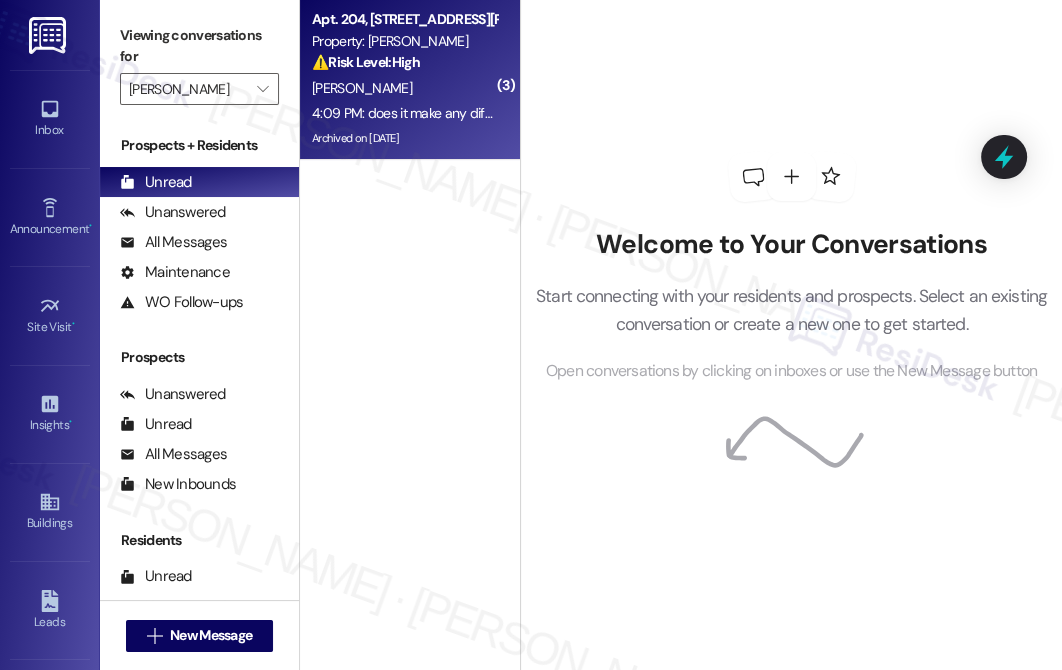 click on "[PERSON_NAME]" at bounding box center (404, 88) 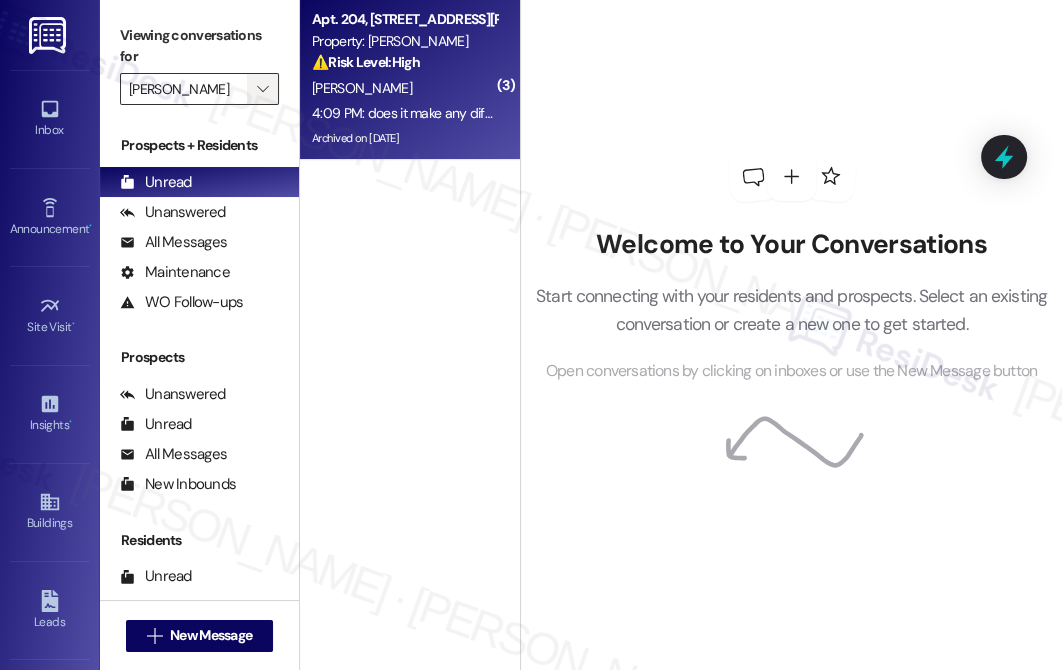 click on "" at bounding box center [263, 89] 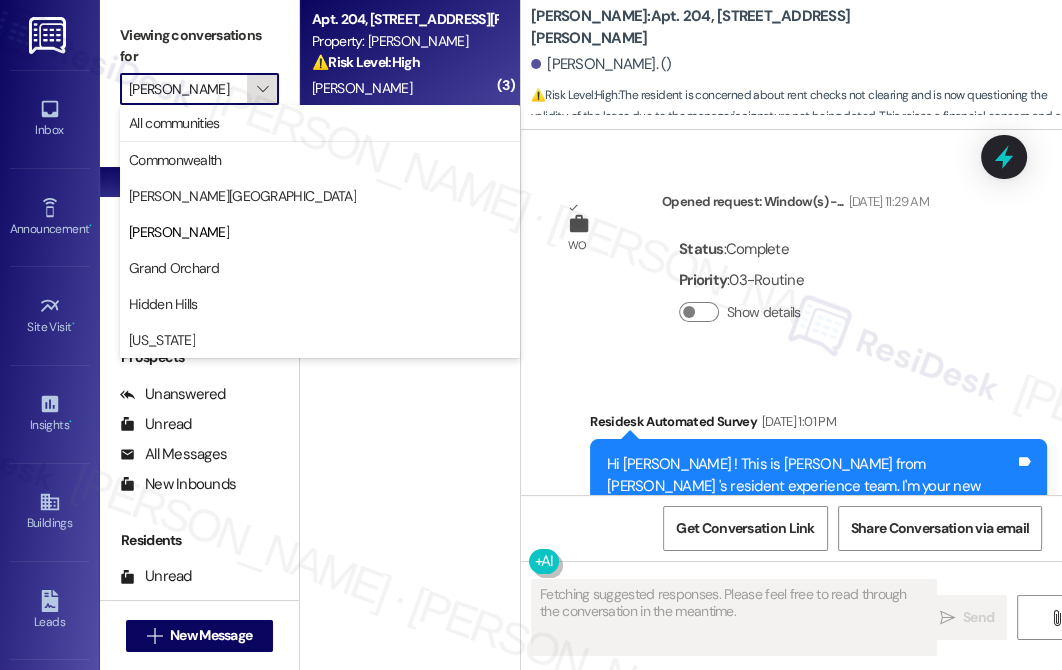 scroll, scrollTop: 111023, scrollLeft: 0, axis: vertical 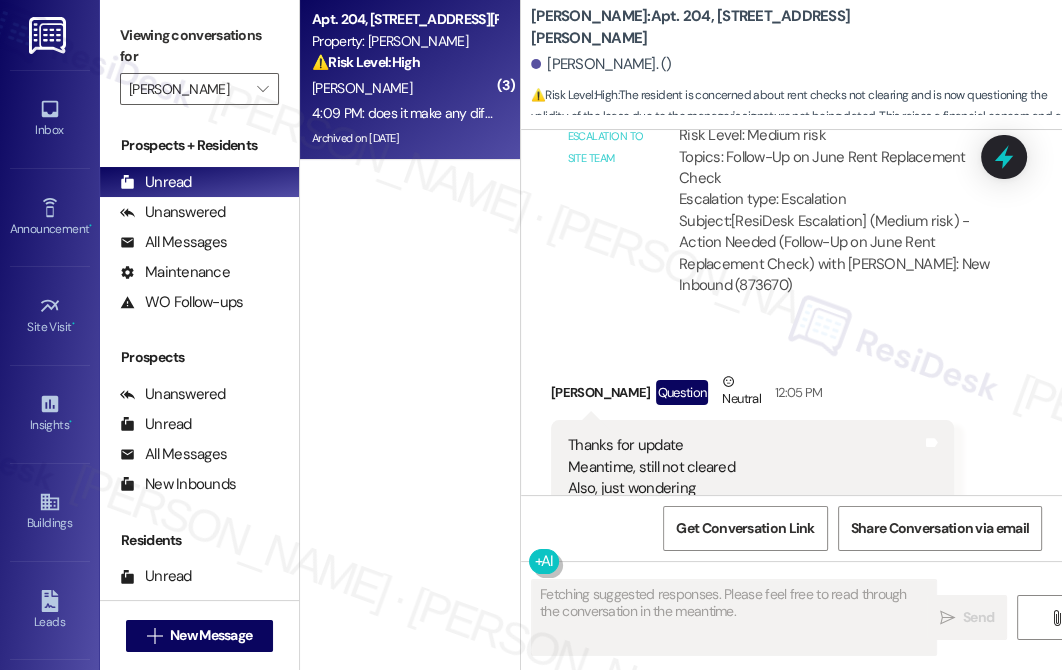 click on "Viewing conversations for" at bounding box center (199, 46) 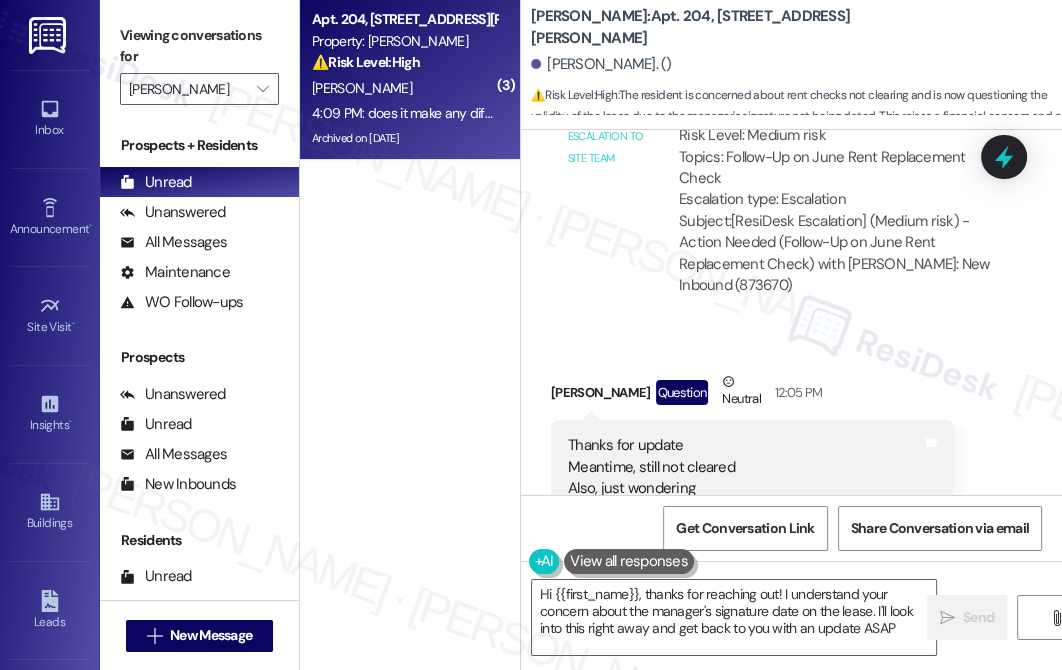type on "Hi {{first_name}}, thanks for reaching out! I understand your concern about the manager's signature date on the lease. I'll look into this right away and get back to you with an update ASAP!" 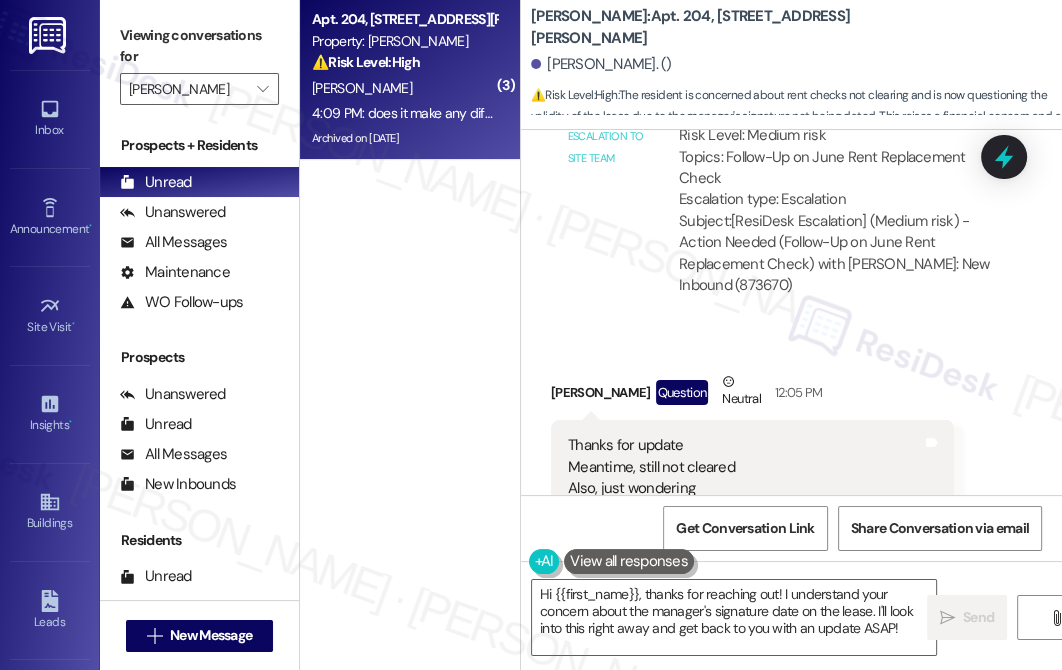click on "does it make any difference that manager's signature is not dated?" at bounding box center (772, 969) 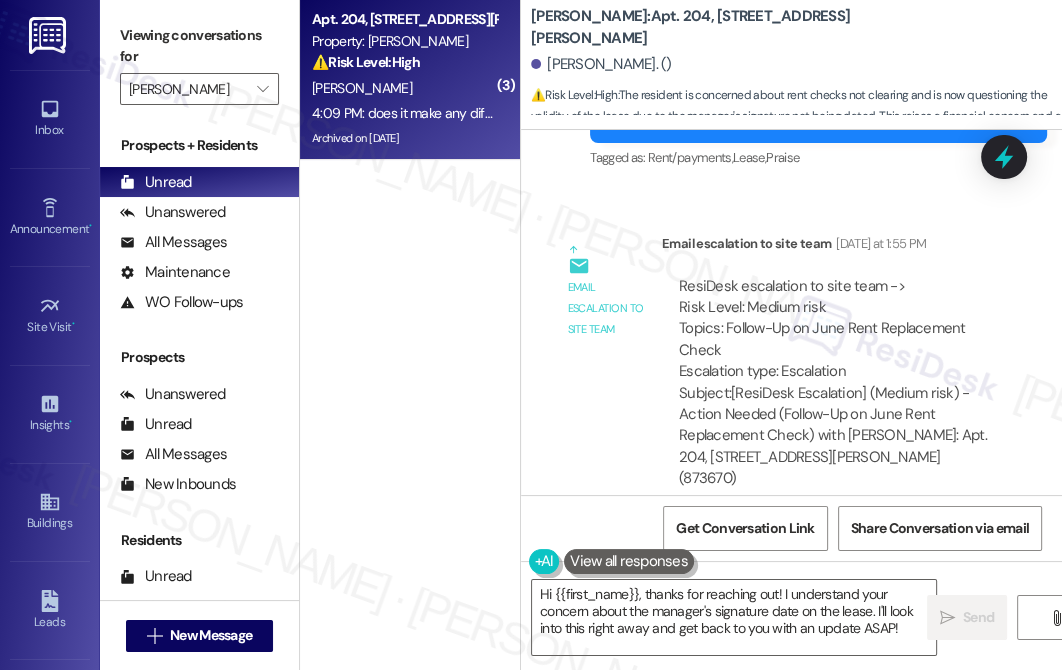 scroll, scrollTop: 110387, scrollLeft: 0, axis: vertical 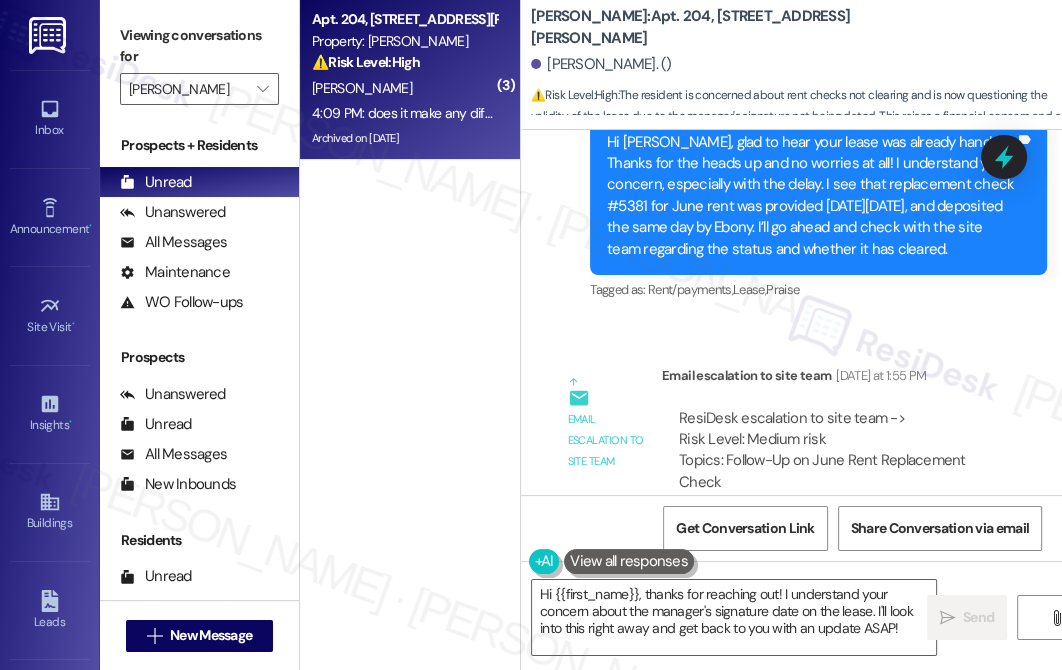 drag, startPoint x: 700, startPoint y: 263, endPoint x: 810, endPoint y: 290, distance: 113.265175 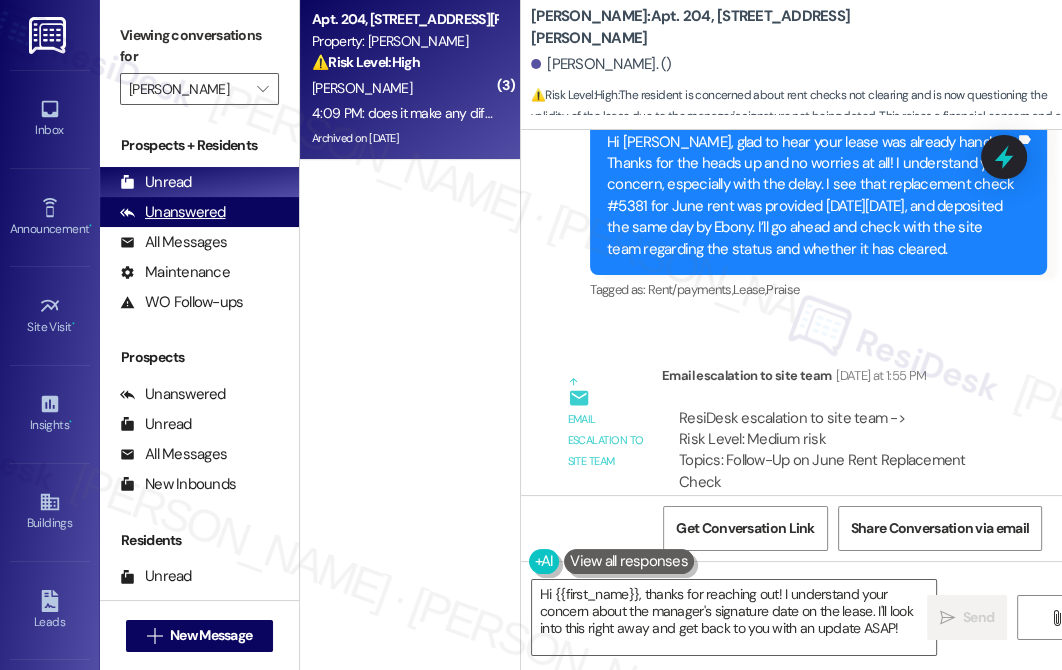 click on "Unanswered" at bounding box center [173, 212] 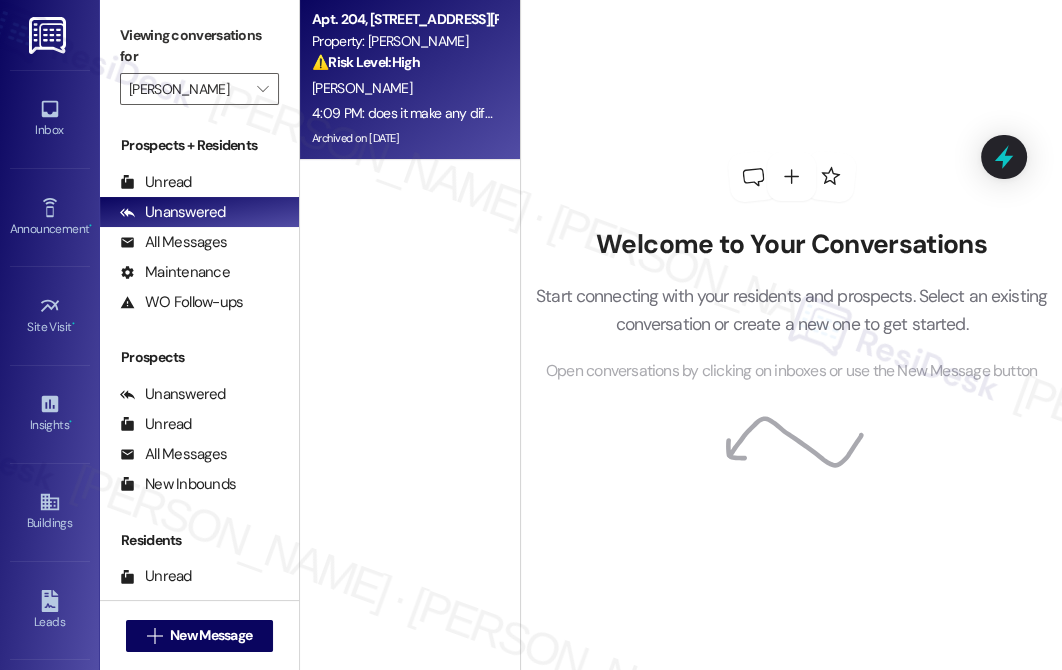 click on "[PERSON_NAME]" at bounding box center (188, 89) 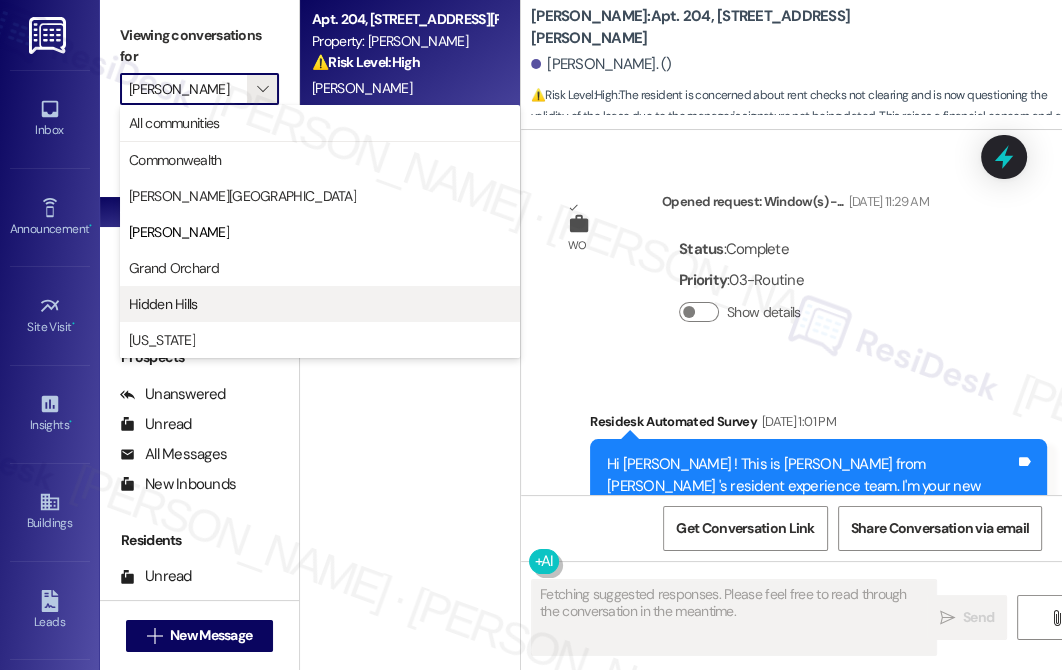 scroll, scrollTop: 111023, scrollLeft: 0, axis: vertical 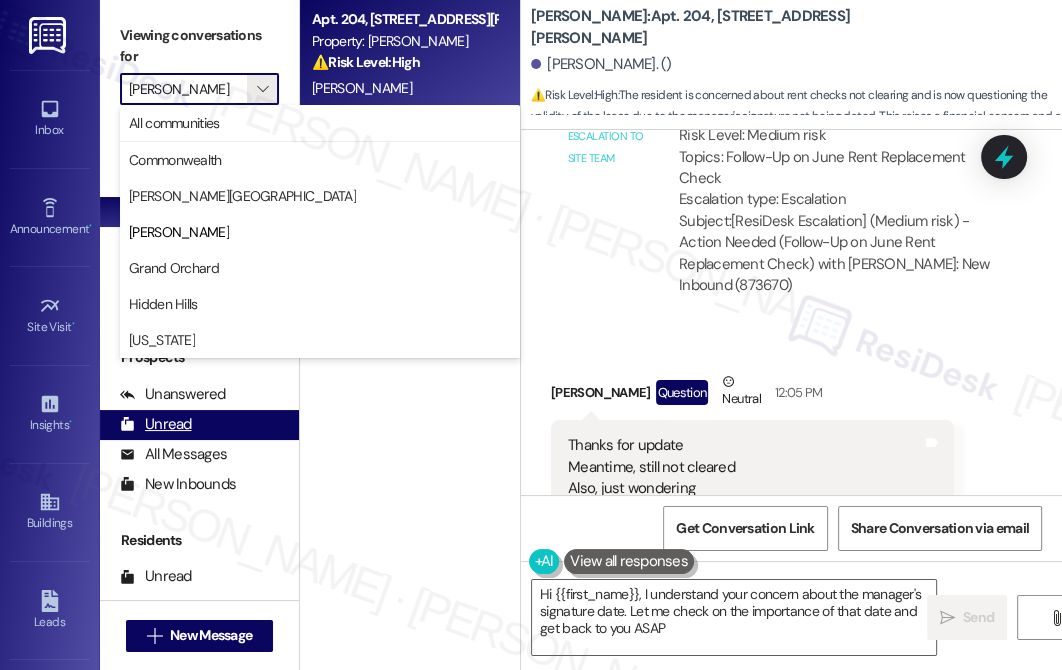 type on "Hi {{first_name}}, I understand your concern about the manager's signature date. Let me check on the importance of that date and get back to you ASAP." 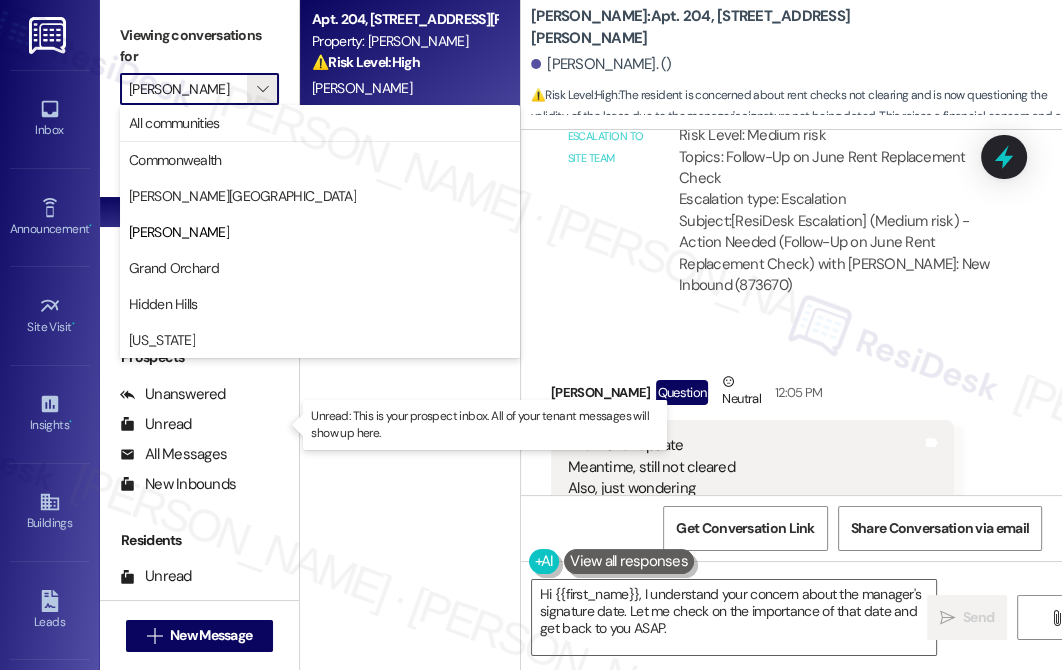 click on "Unread: This is your prospect inbox. All of your tenant messages will show up here." at bounding box center [485, 425] 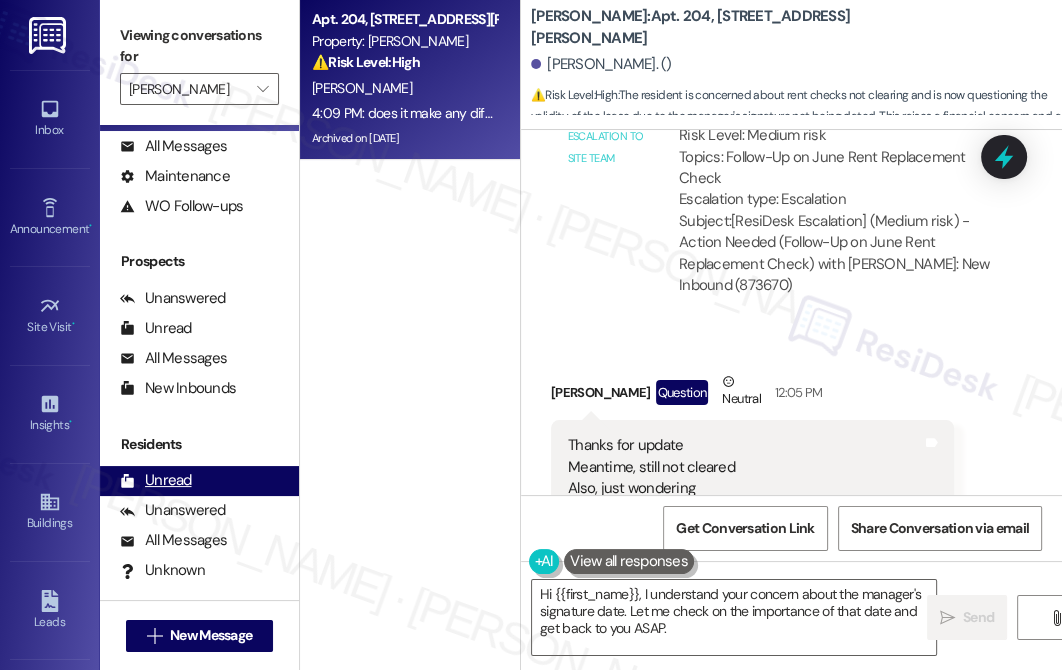 scroll, scrollTop: 173, scrollLeft: 0, axis: vertical 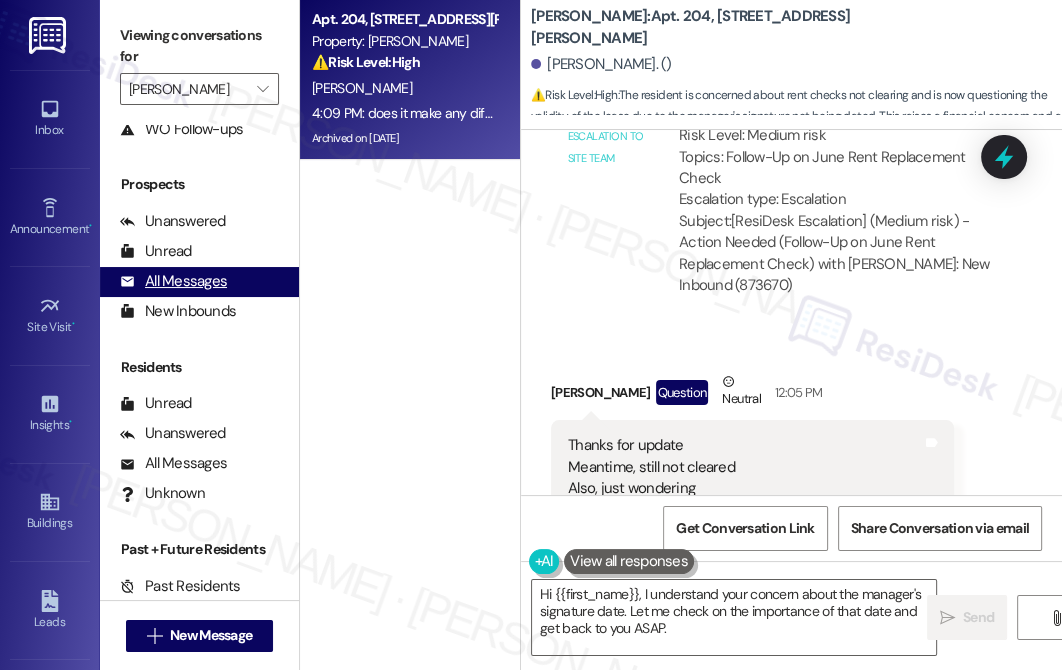 click on "All Messages" at bounding box center [173, 281] 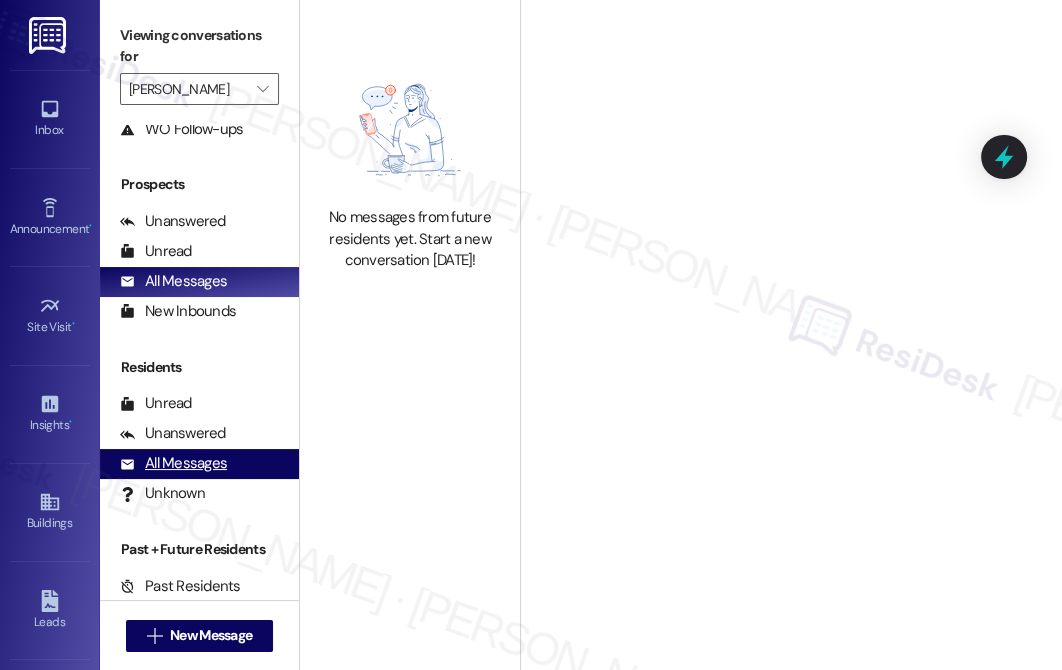click on "All Messages" at bounding box center [173, 463] 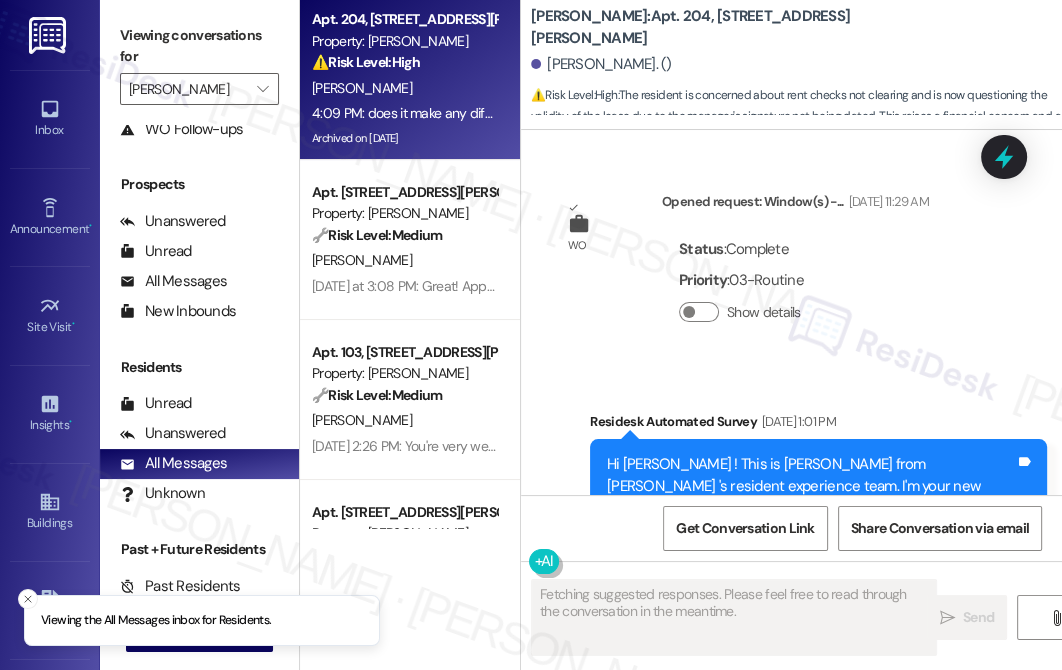 scroll, scrollTop: 111023, scrollLeft: 0, axis: vertical 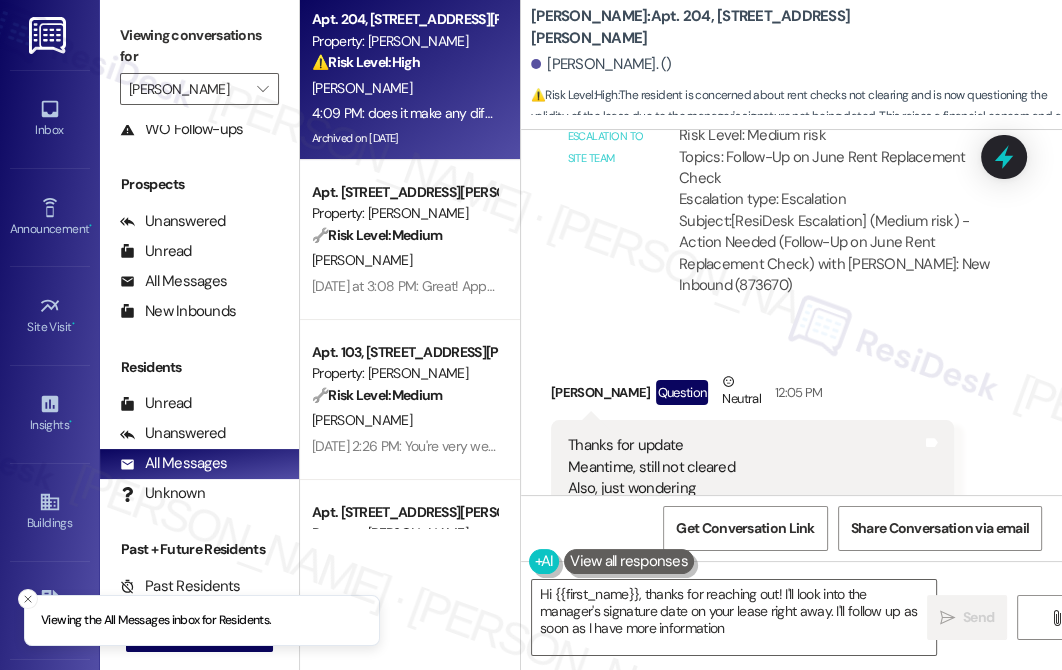 type on "Hi {{first_name}}, thanks for reaching out! I'll look into the manager's signature date on your lease right away. I'll follow up as soon as I have more information." 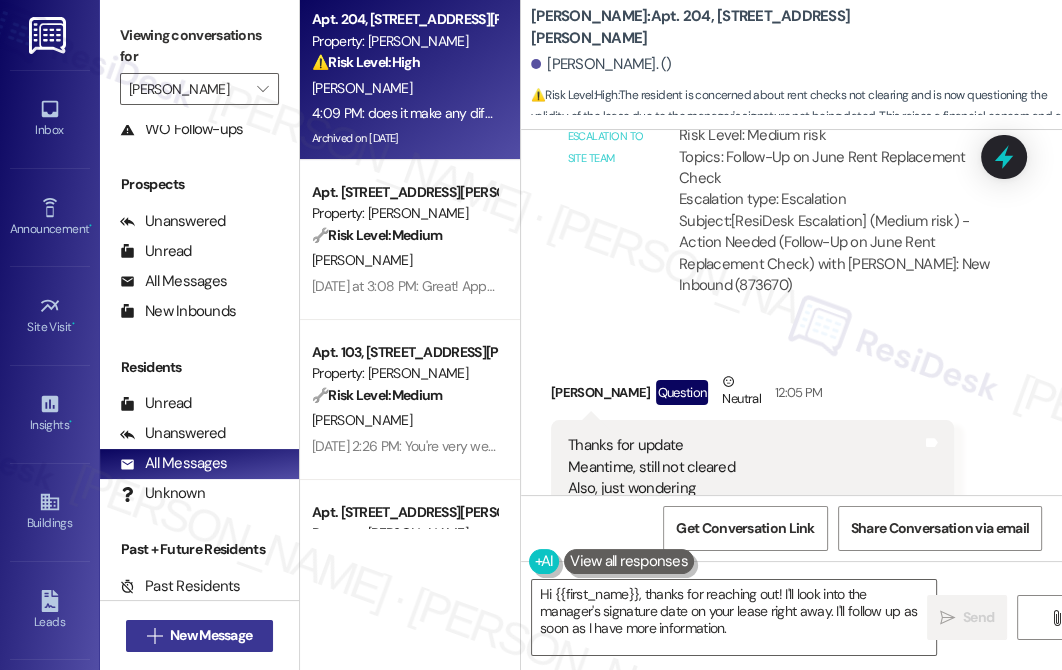 click on "New Message" at bounding box center (211, 635) 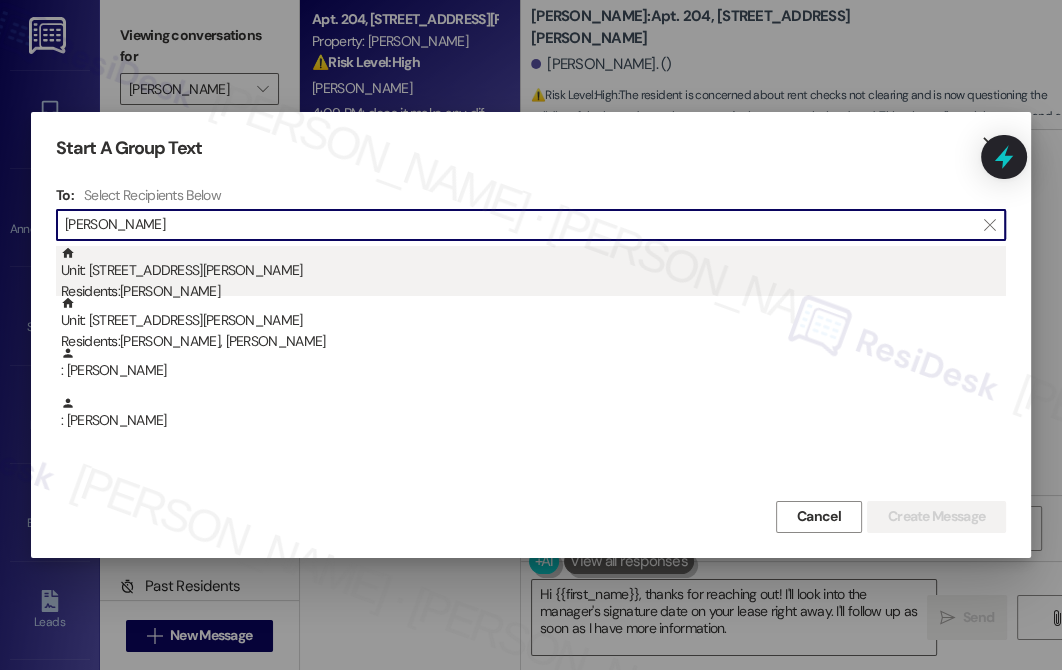 type on "[PERSON_NAME]" 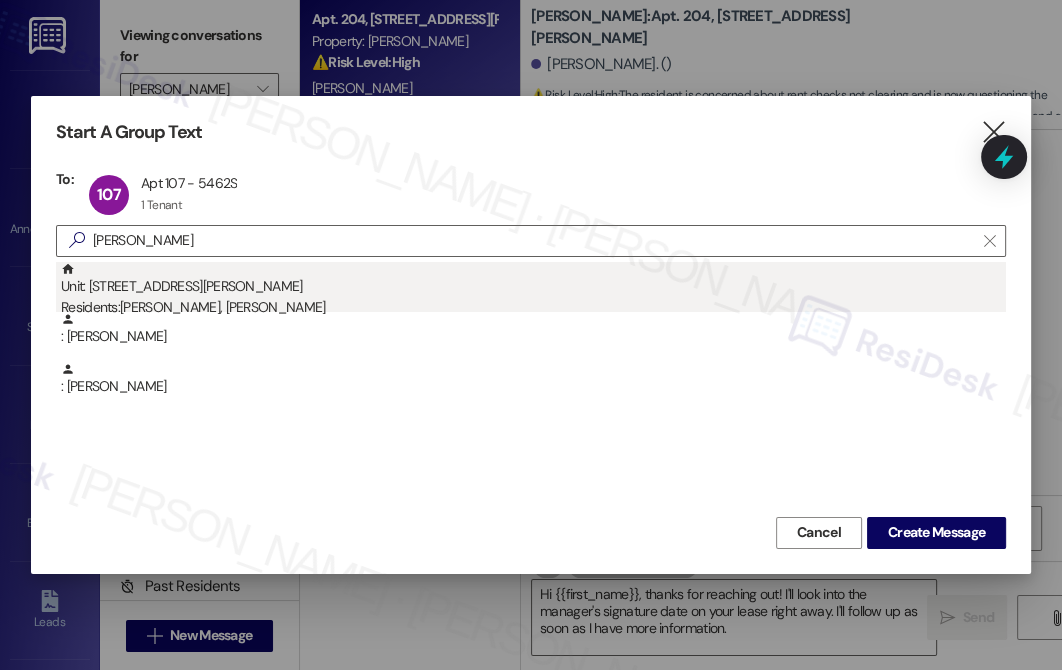 click on "Unit: [STREET_ADDRESS][PERSON_NAME] Residents:  [PERSON_NAME], [PERSON_NAME]" at bounding box center [533, 290] 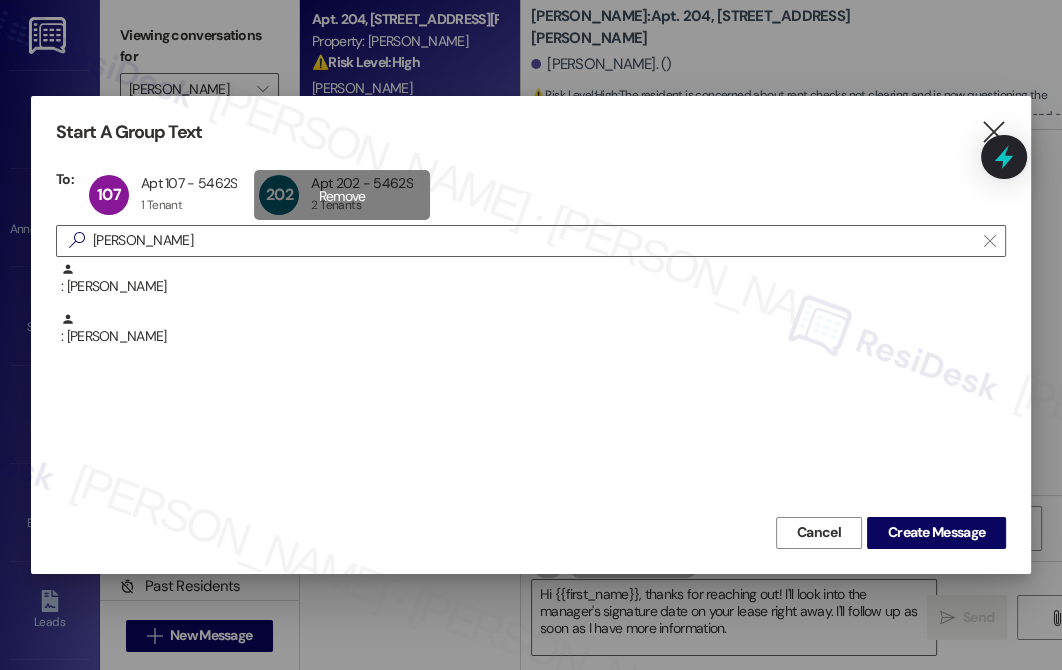 click on "202 Apt 202 - 5462S Apt 202 - 5462S 2 Tenants 2 Tenants click to remove" at bounding box center (342, 195) 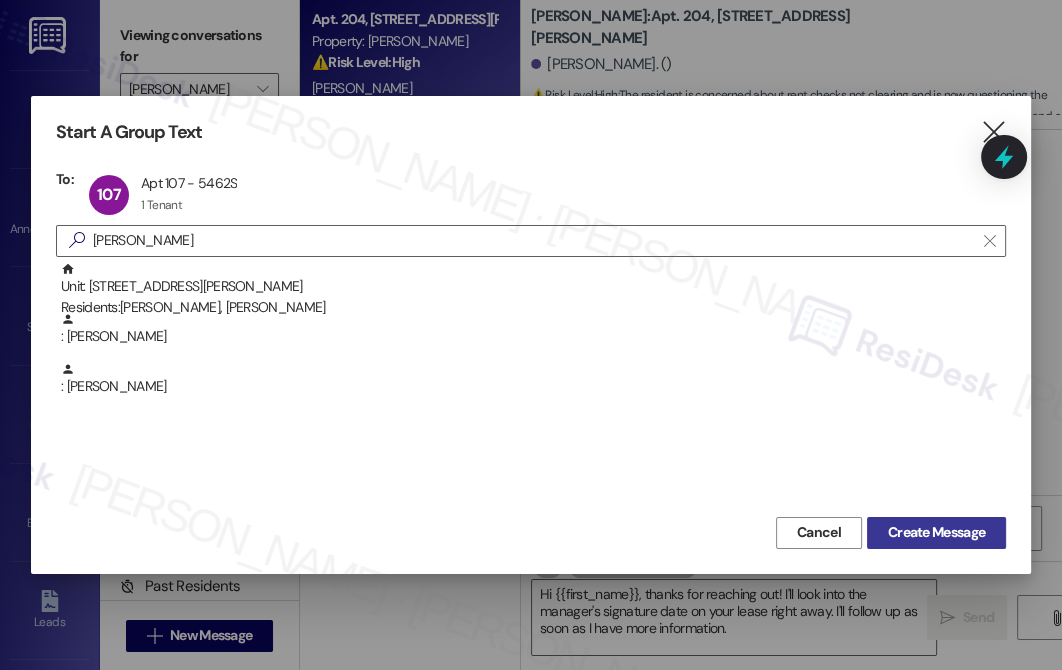 click on "Create Message" at bounding box center (936, 532) 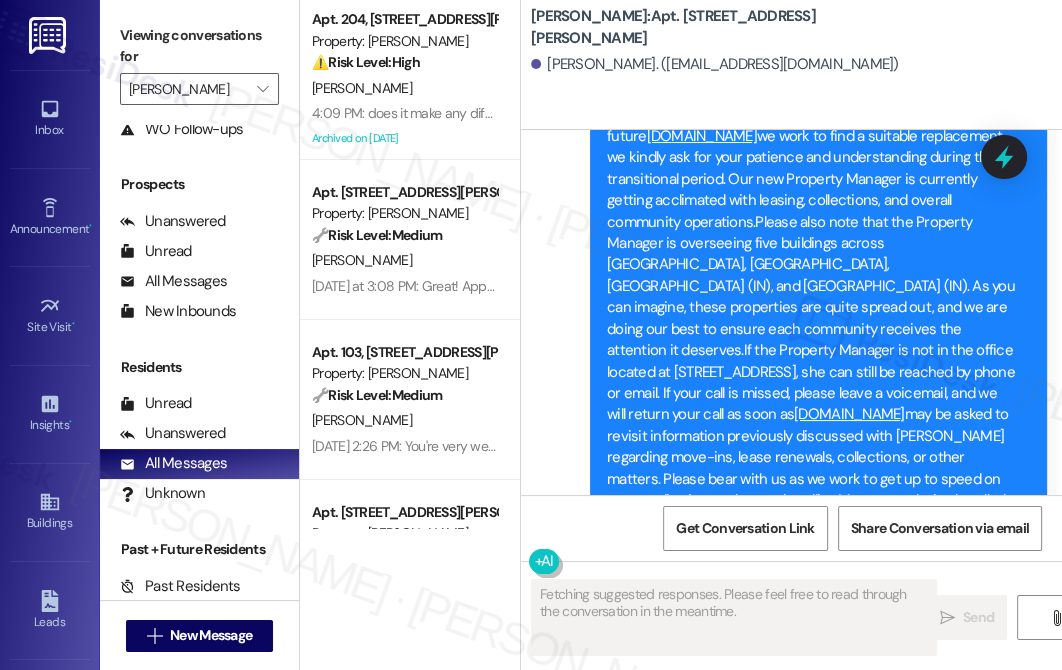 scroll, scrollTop: 636, scrollLeft: 0, axis: vertical 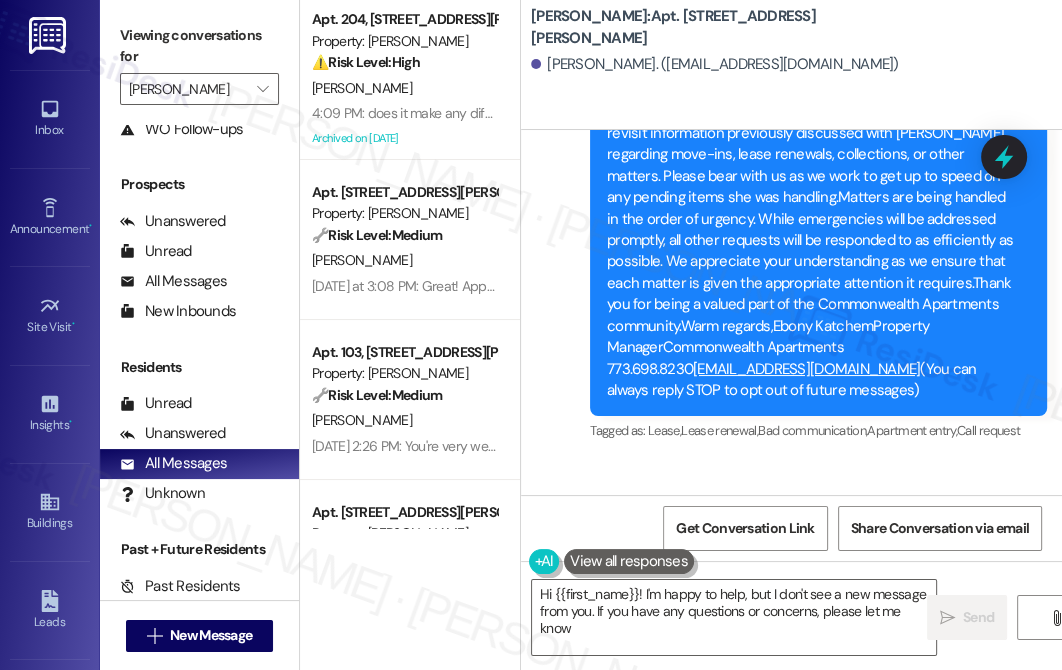type on "Hi {{first_name}}! I'm happy to help, but I don't see a new message from you. If you have any questions or concerns, please let me know!" 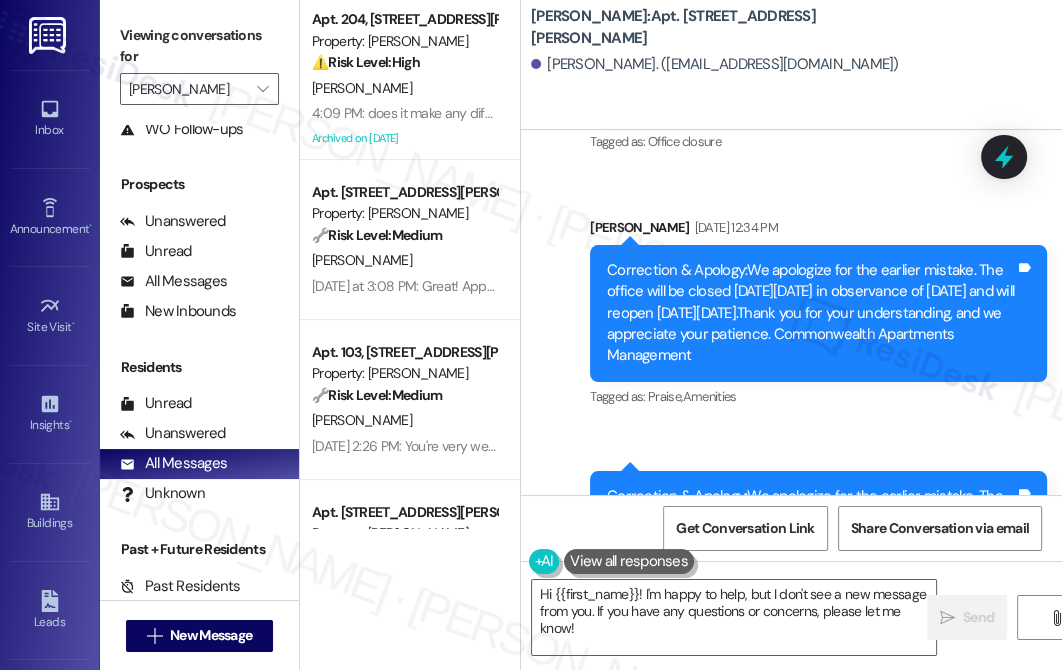 scroll, scrollTop: 6176, scrollLeft: 0, axis: vertical 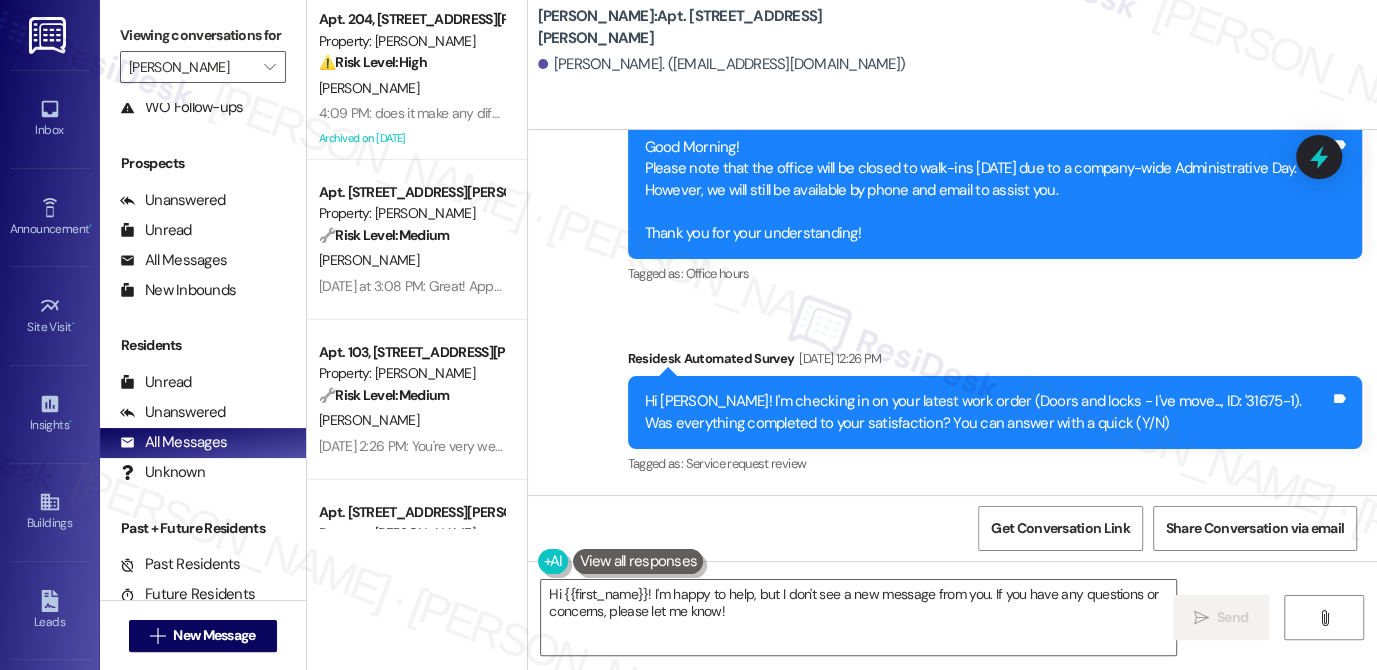 click on "Hi [PERSON_NAME]! I'm checking in on your latest work order (Doors and locks - I've move..., ID: '31675-1). Was everything completed to your satisfaction? You can answer with a quick (Y/N)" at bounding box center [988, 412] 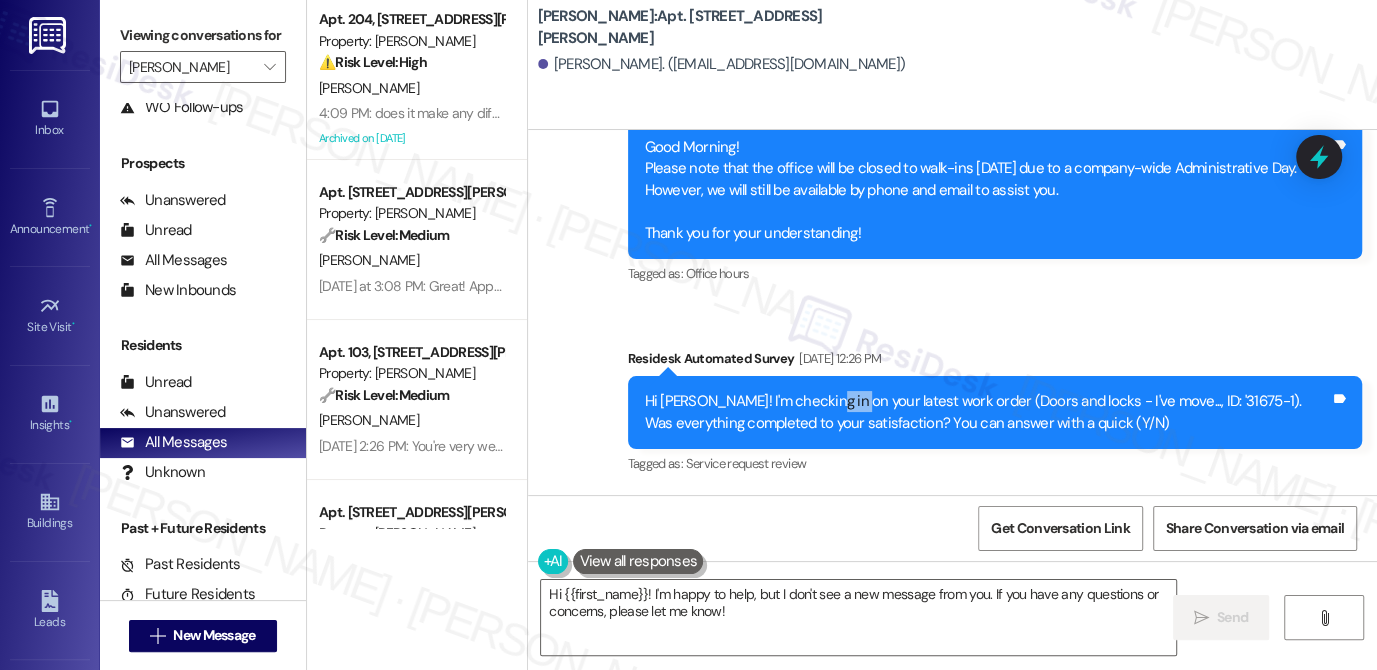 click on "Hi [PERSON_NAME]! I'm checking in on your latest work order (Doors and locks - I've move..., ID: '31675-1). Was everything completed to your satisfaction? You can answer with a quick (Y/N)" at bounding box center (988, 412) 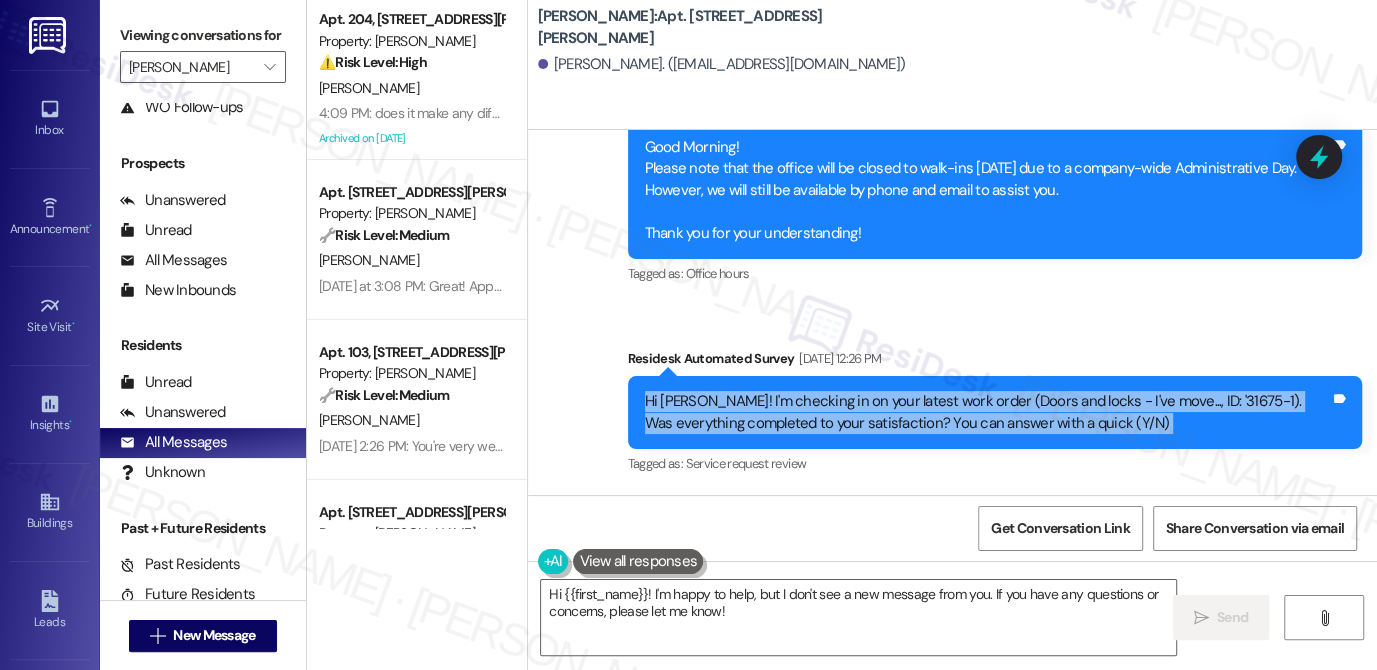 click on "Hi [PERSON_NAME]! I'm checking in on your latest work order (Doors and locks - I've move..., ID: '31675-1). Was everything completed to your satisfaction? You can answer with a quick (Y/N)" at bounding box center [988, 412] 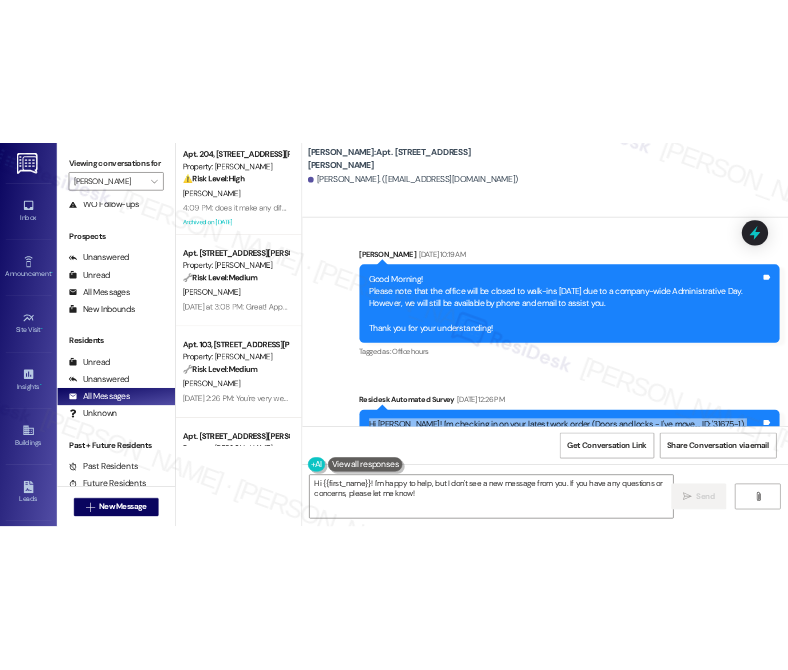 scroll, scrollTop: 4890, scrollLeft: 0, axis: vertical 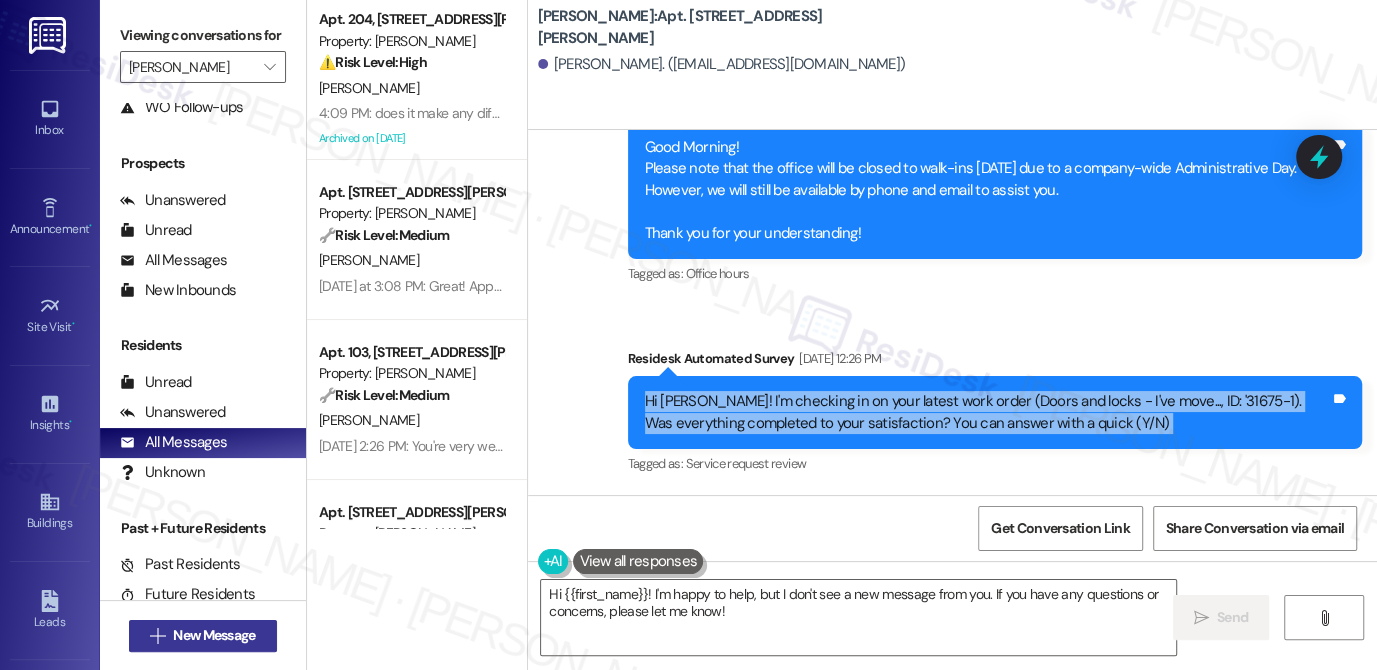 click on "New Message" at bounding box center (214, 635) 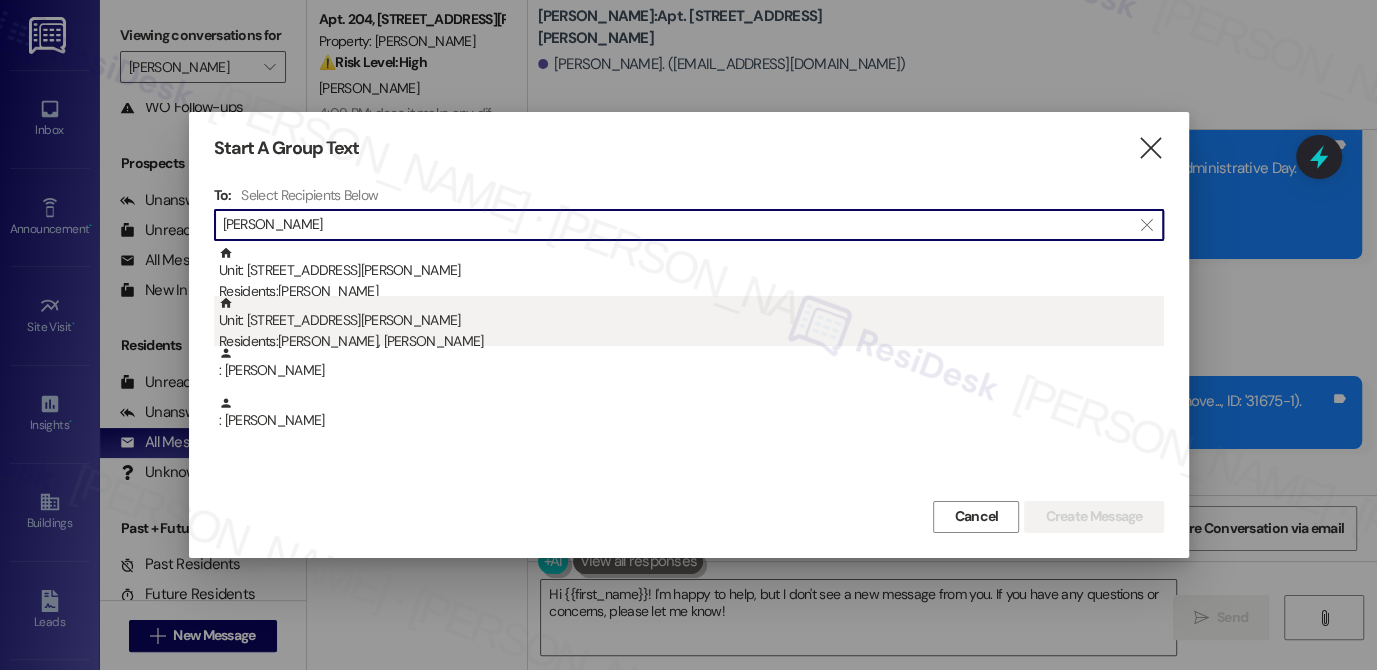 type on "[PERSON_NAME]" 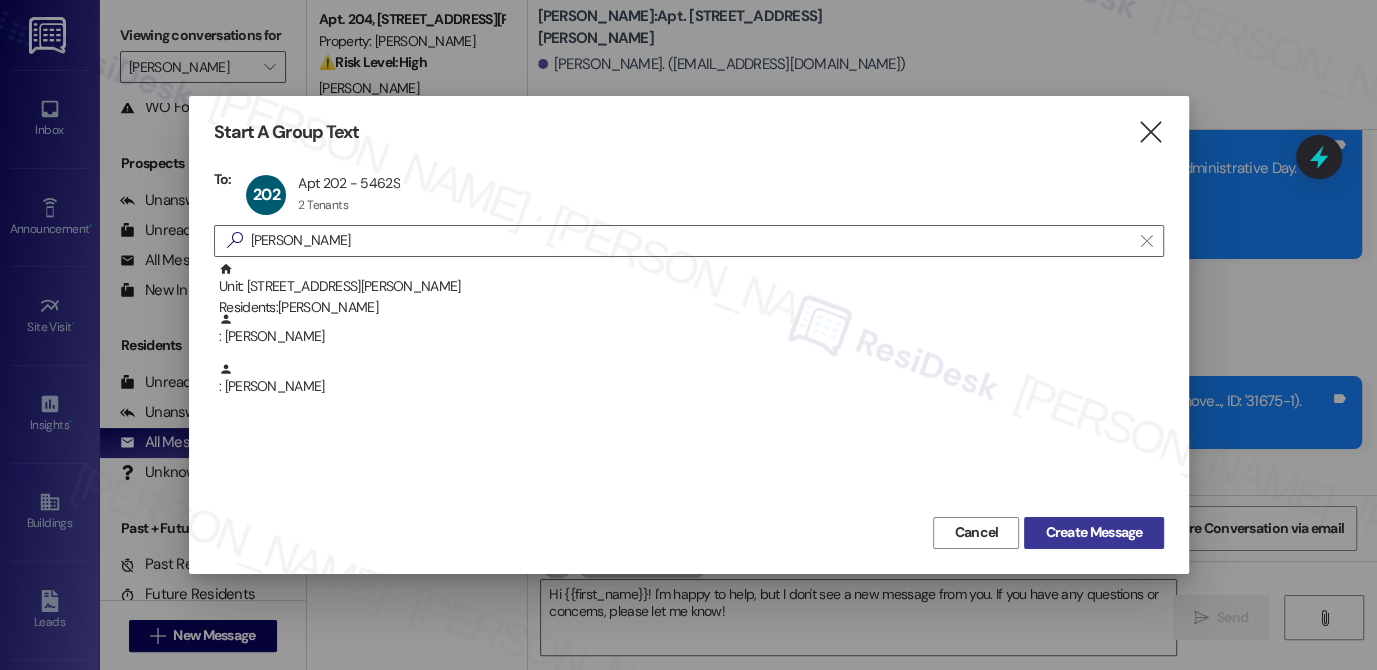 click on "Create Message" at bounding box center [1093, 532] 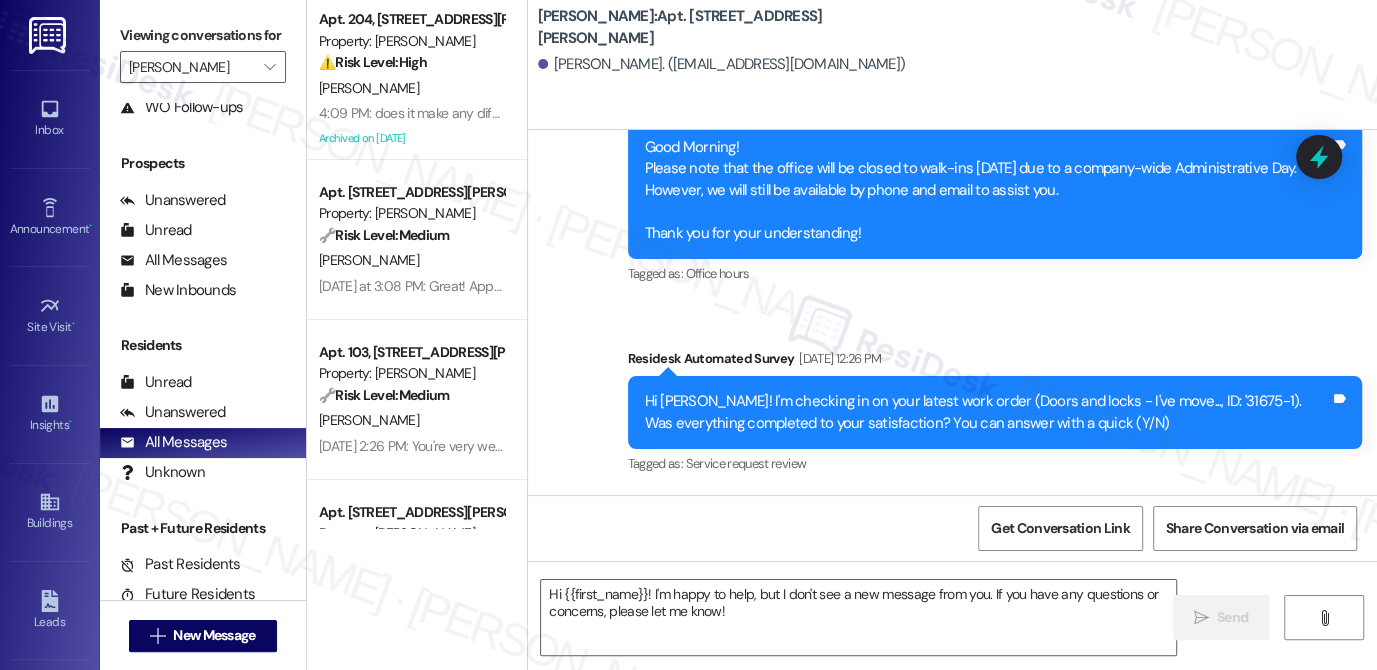 type on "Fetching suggested responses. Please feel free to read through the conversation in the meantime." 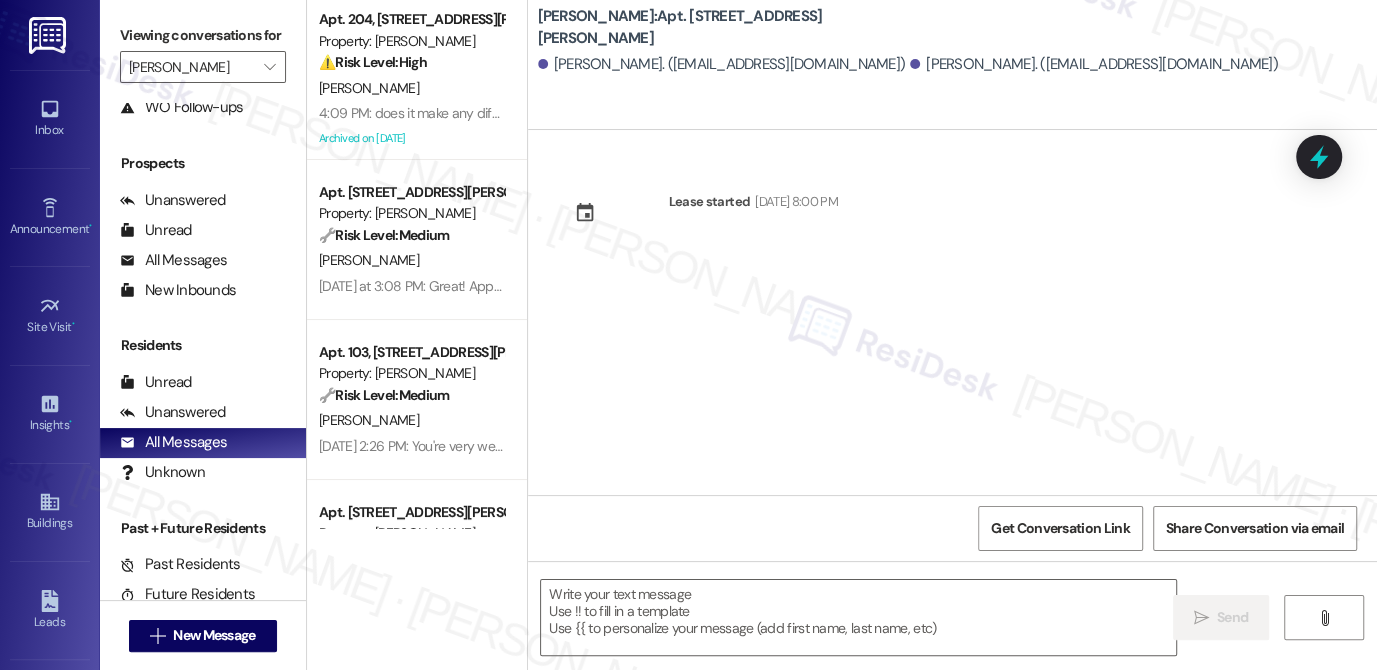 type on "Fetching suggested responses. Please feel free to read through the conversation in the meantime." 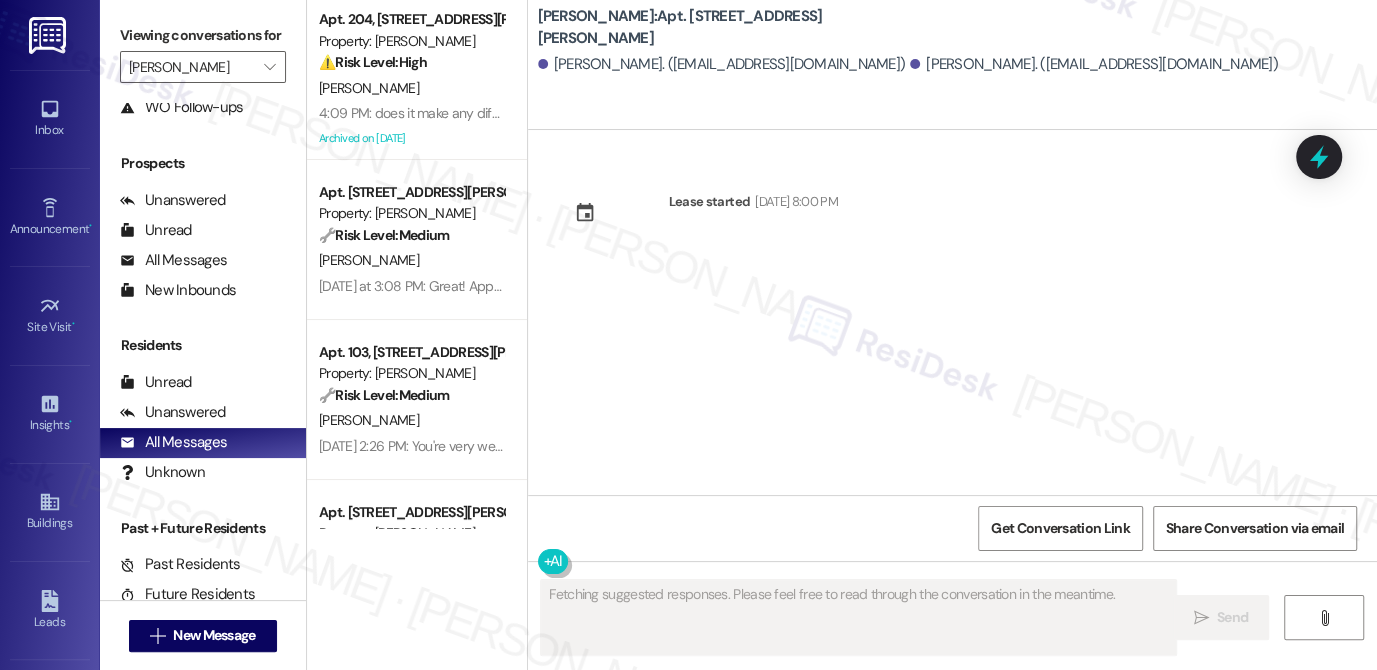 type 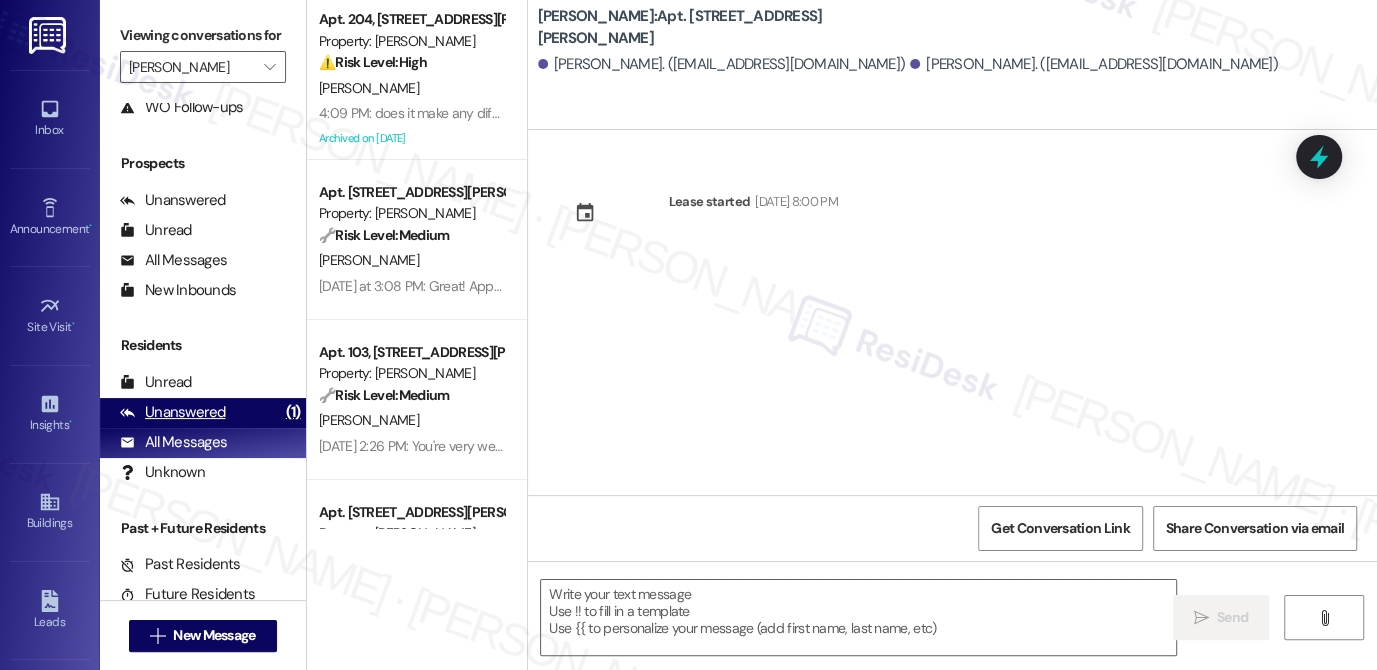 click on "Unanswered" at bounding box center (173, 412) 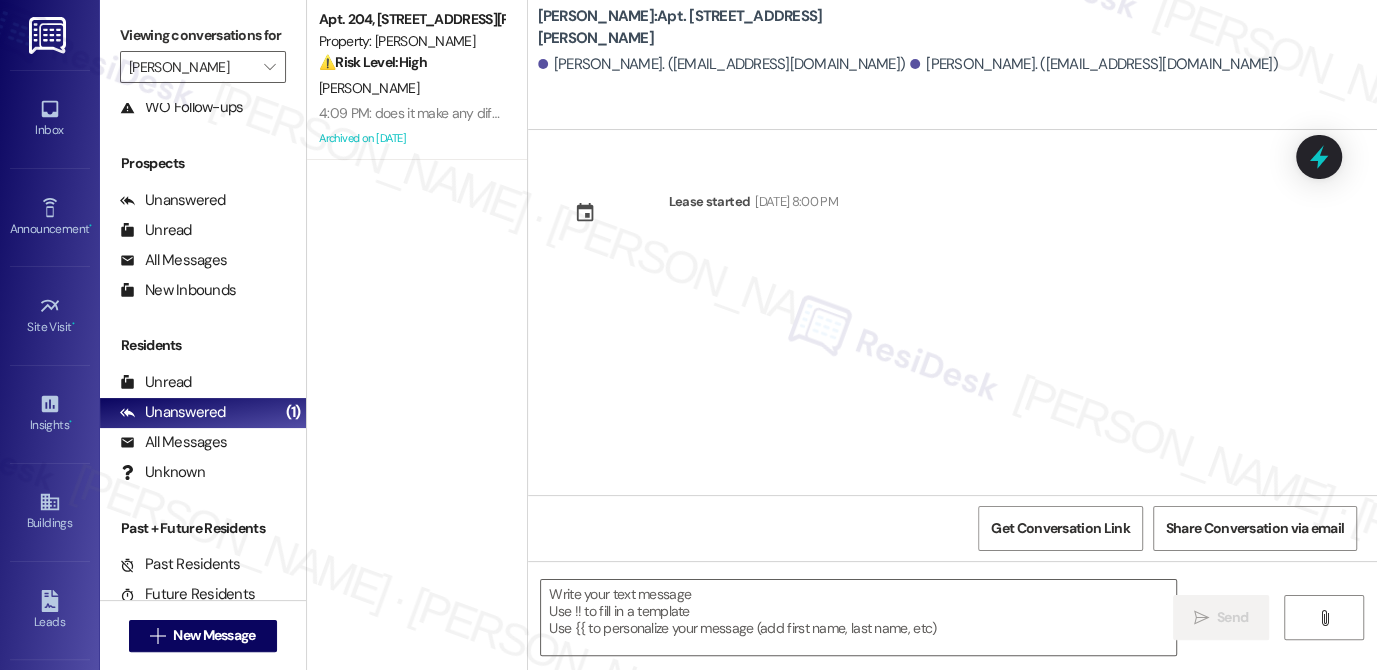 type on "Fetching suggested responses. Please feel free to read through the conversation in the meantime." 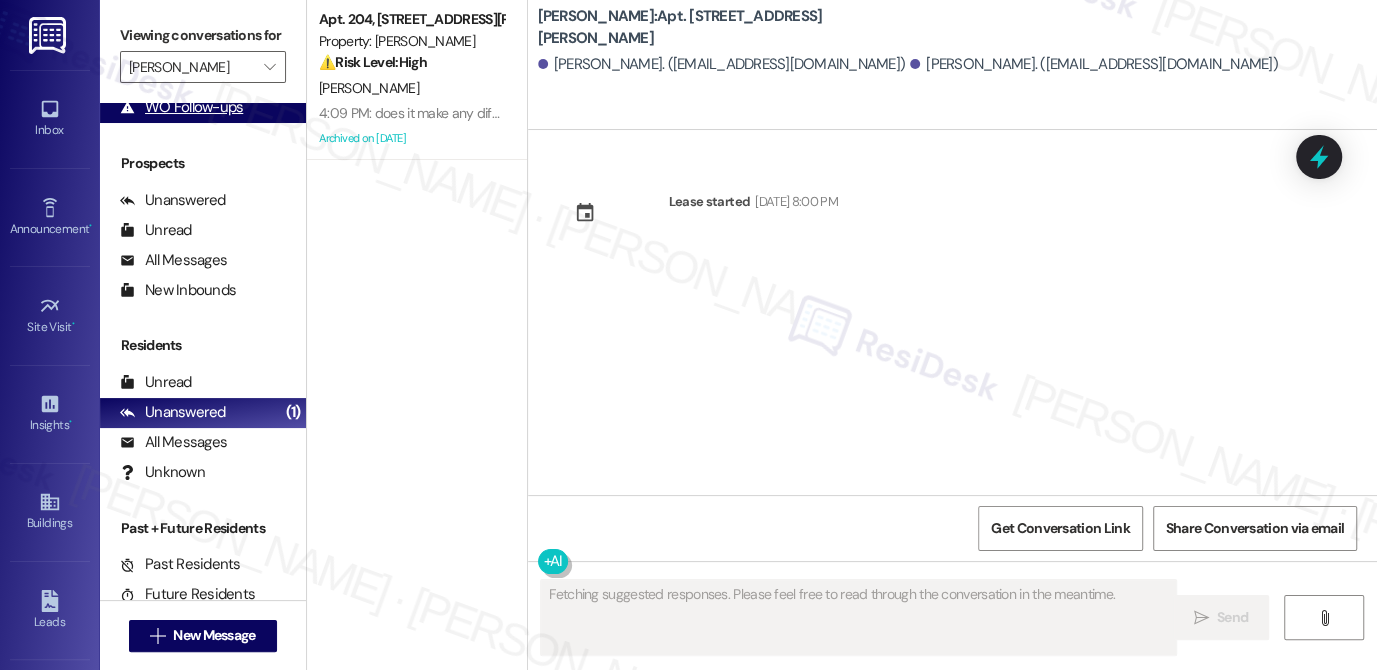 type 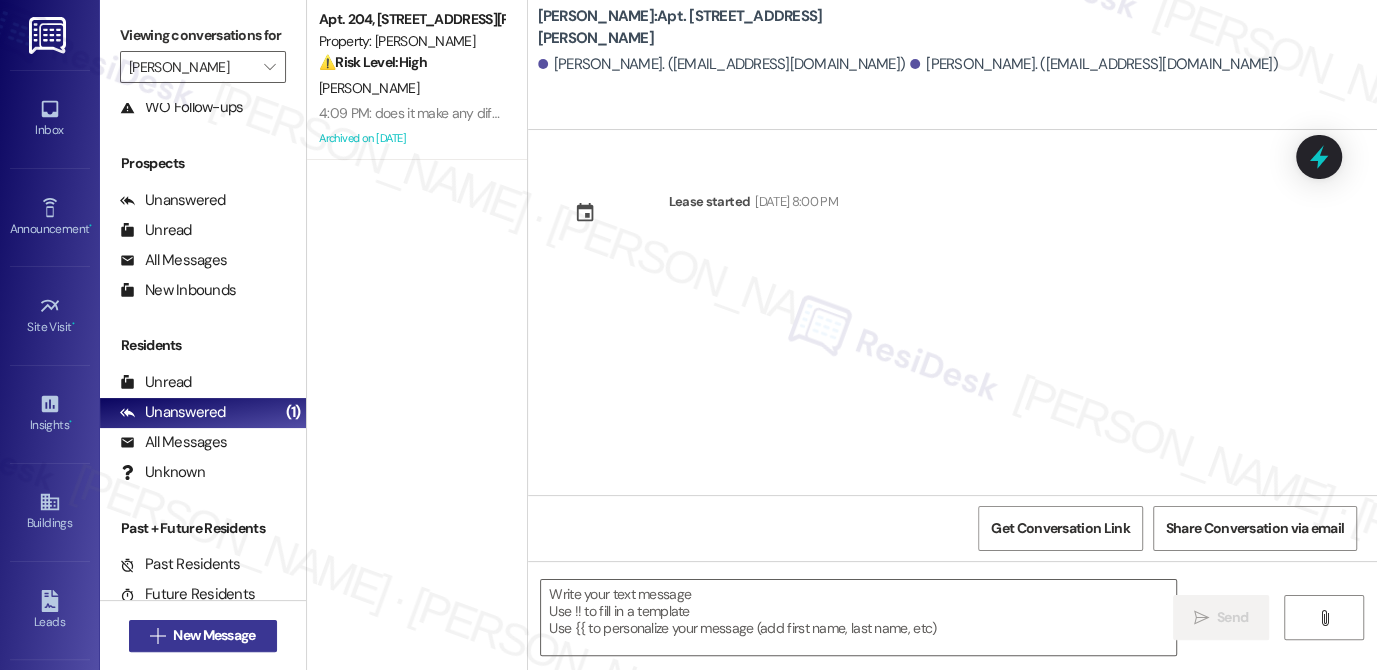 click on "New Message" at bounding box center (214, 635) 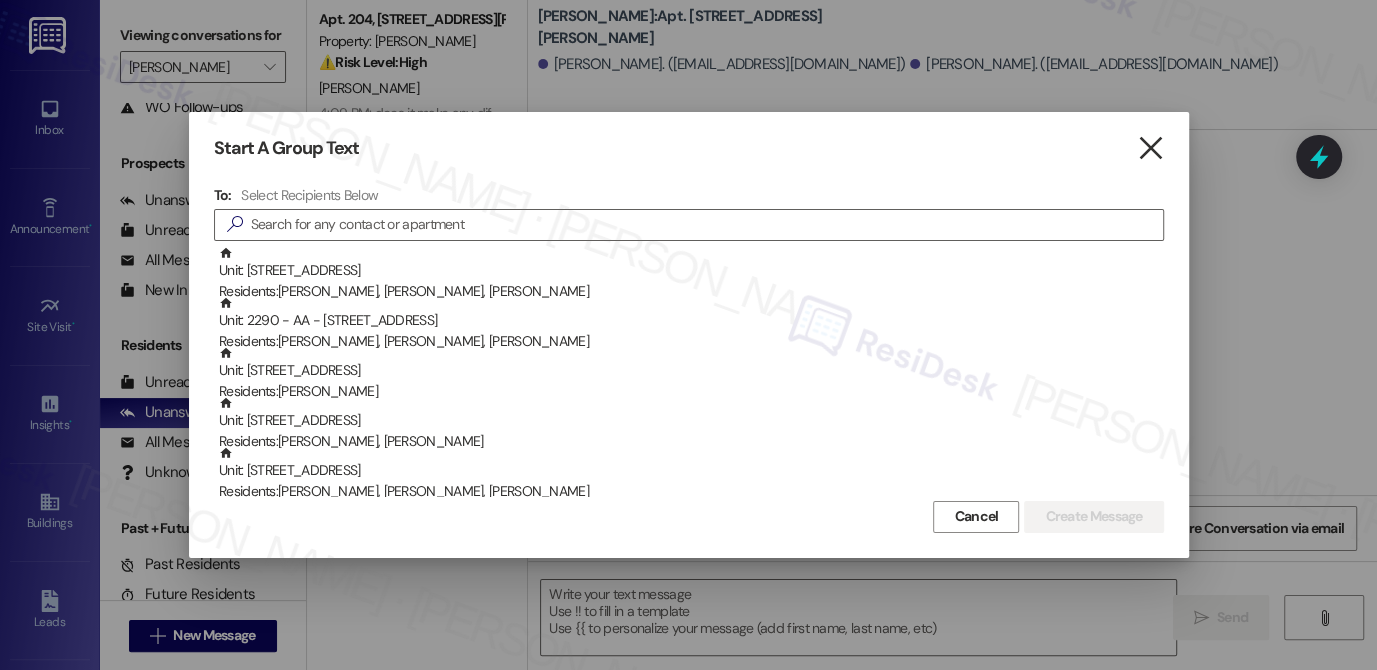 click on "" at bounding box center (1150, 148) 